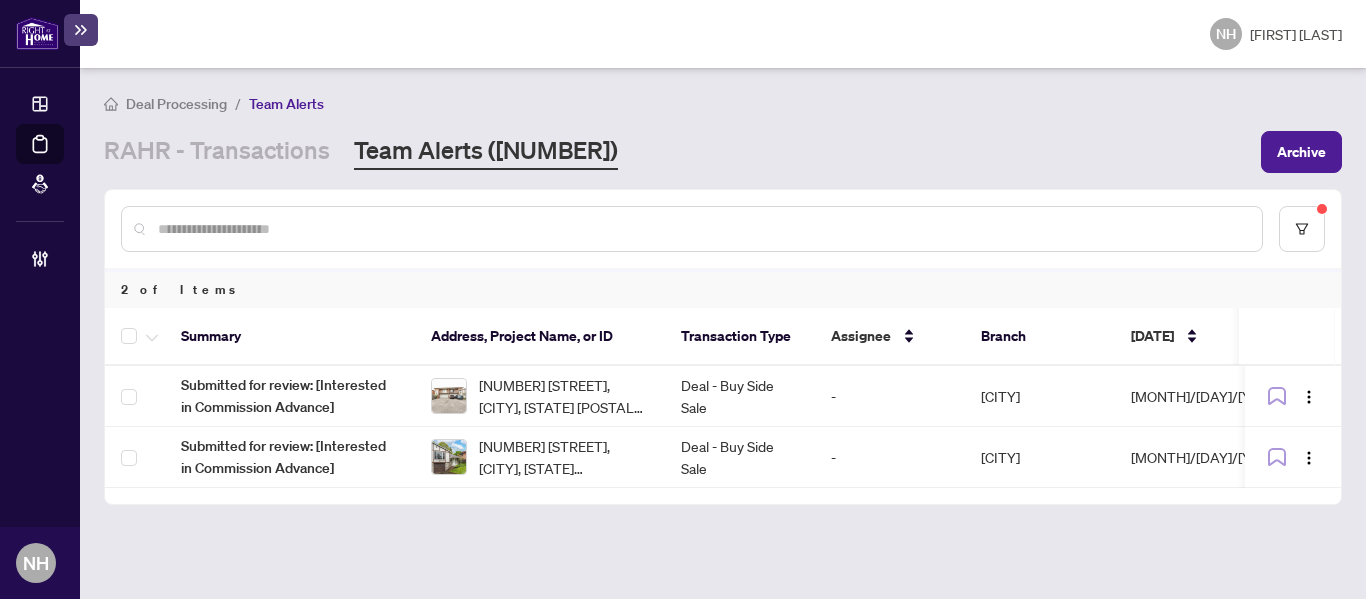 scroll, scrollTop: 0, scrollLeft: 0, axis: both 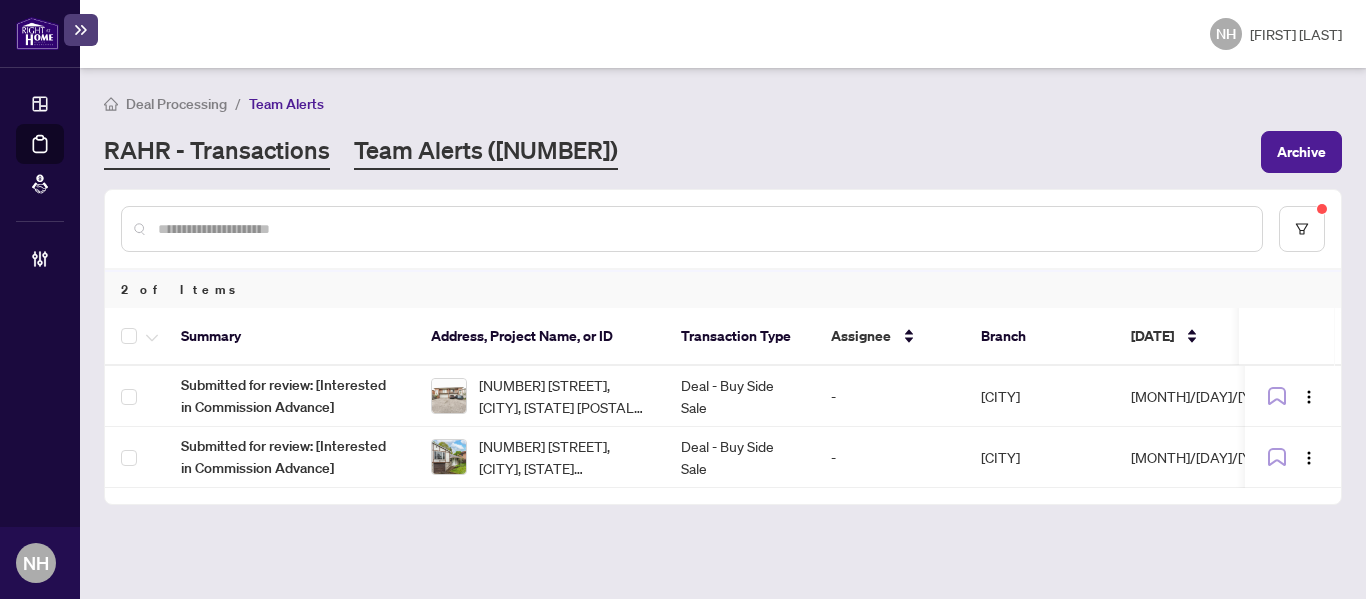 click on "RAHR - Transactions" at bounding box center [217, 152] 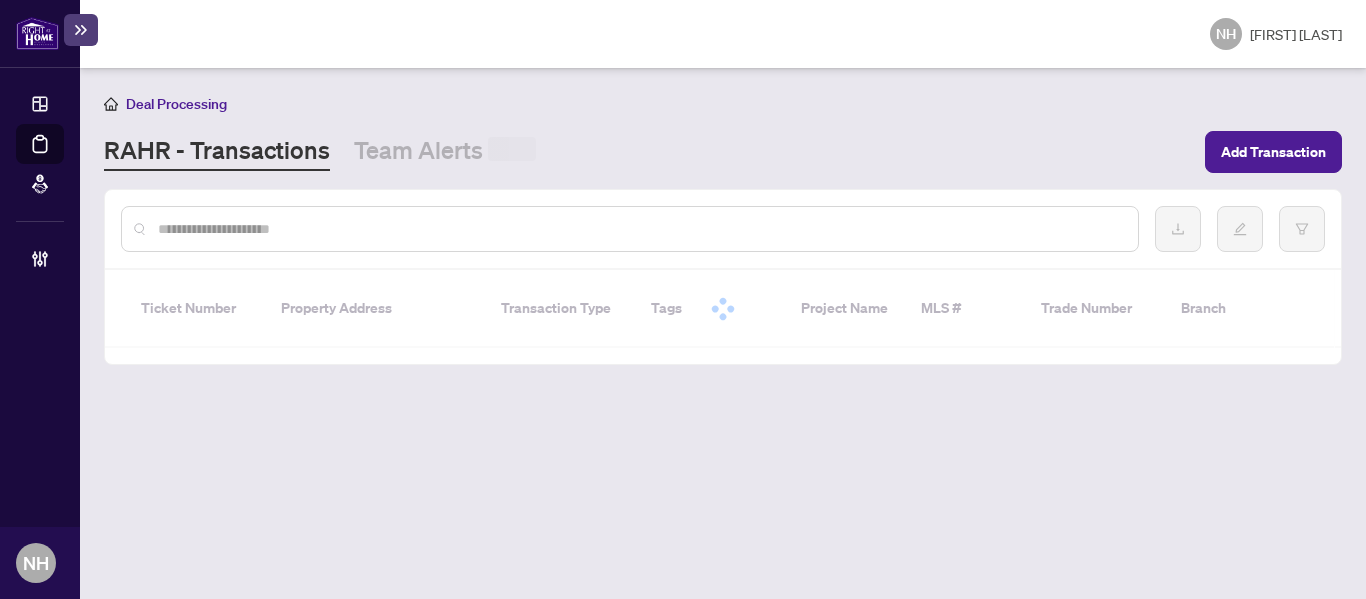 click at bounding box center (640, 229) 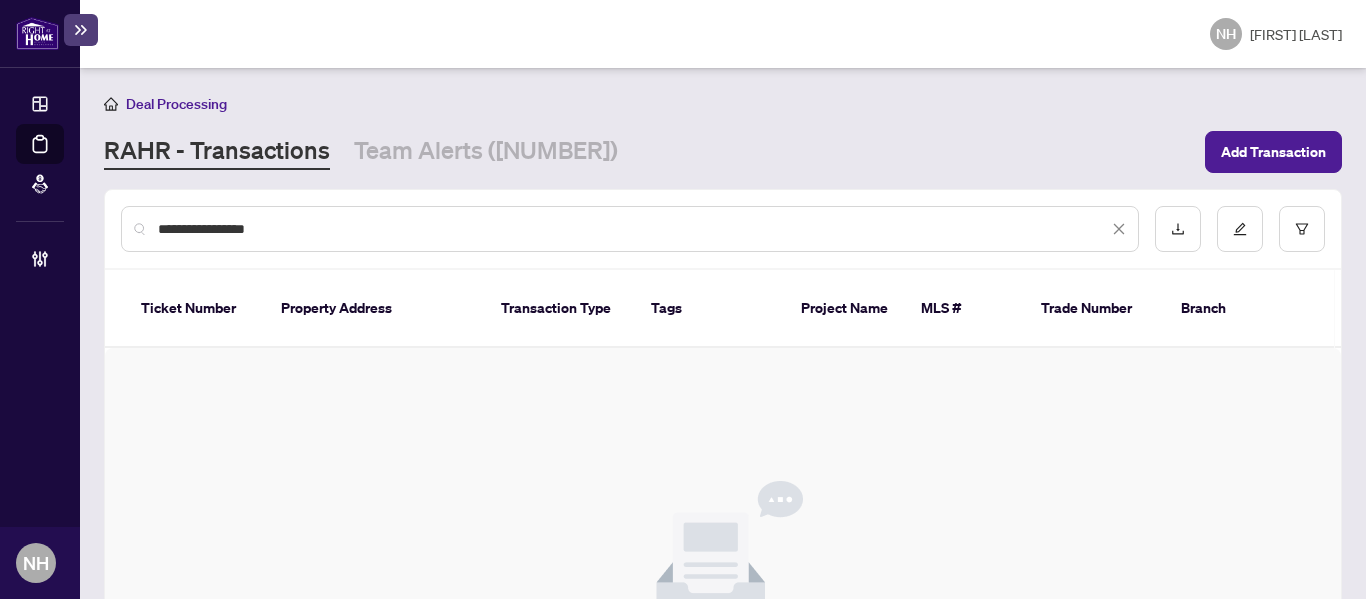 click on "**********" at bounding box center [630, 229] 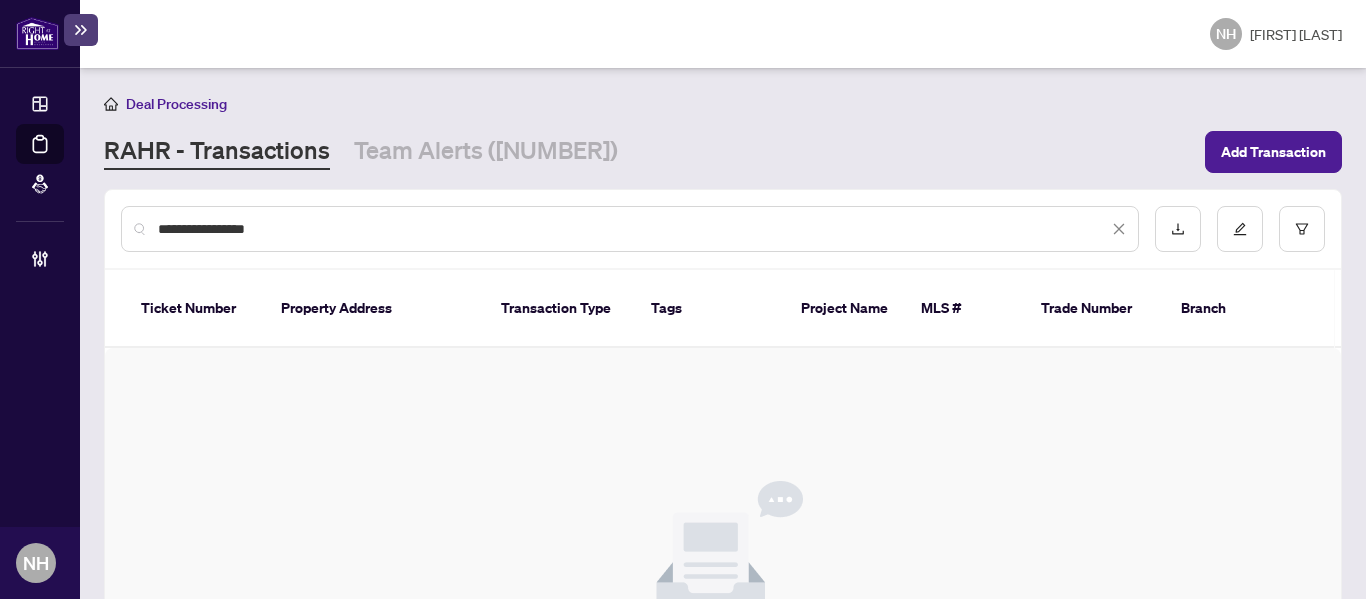 click on "**********" at bounding box center [723, 333] 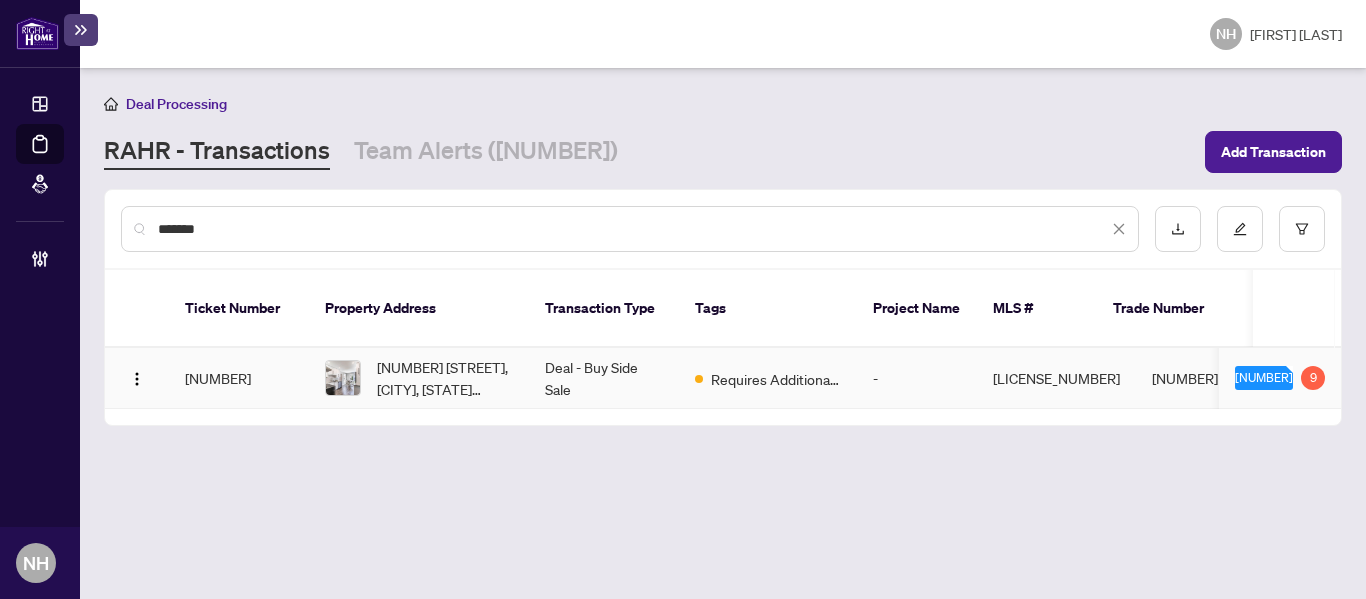 type on "*******" 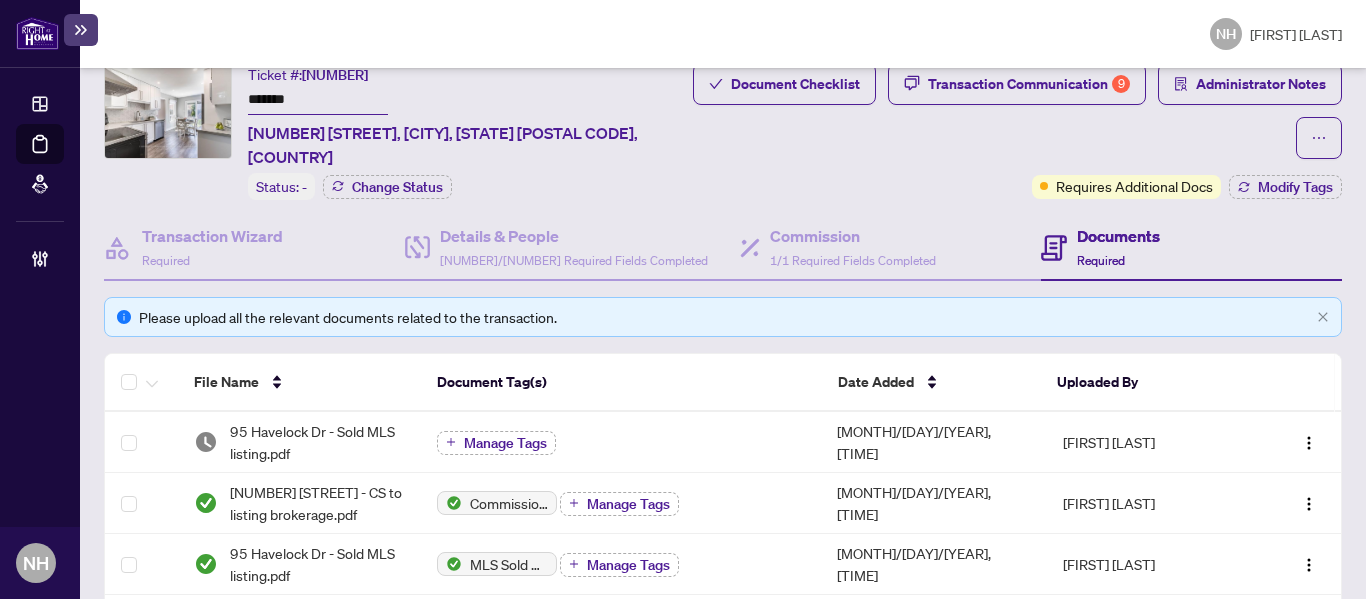 scroll, scrollTop: 0, scrollLeft: 0, axis: both 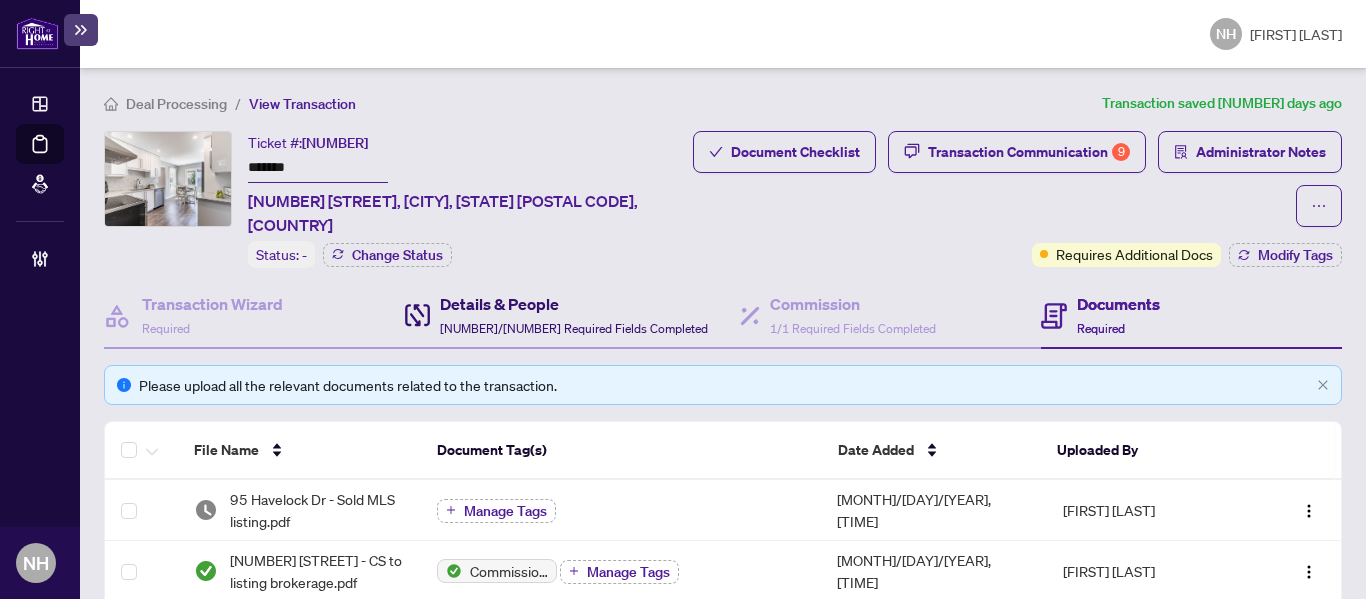 click on "Details & People [NUMBER]/[NUMBER] Required Fields Completed" at bounding box center (574, 315) 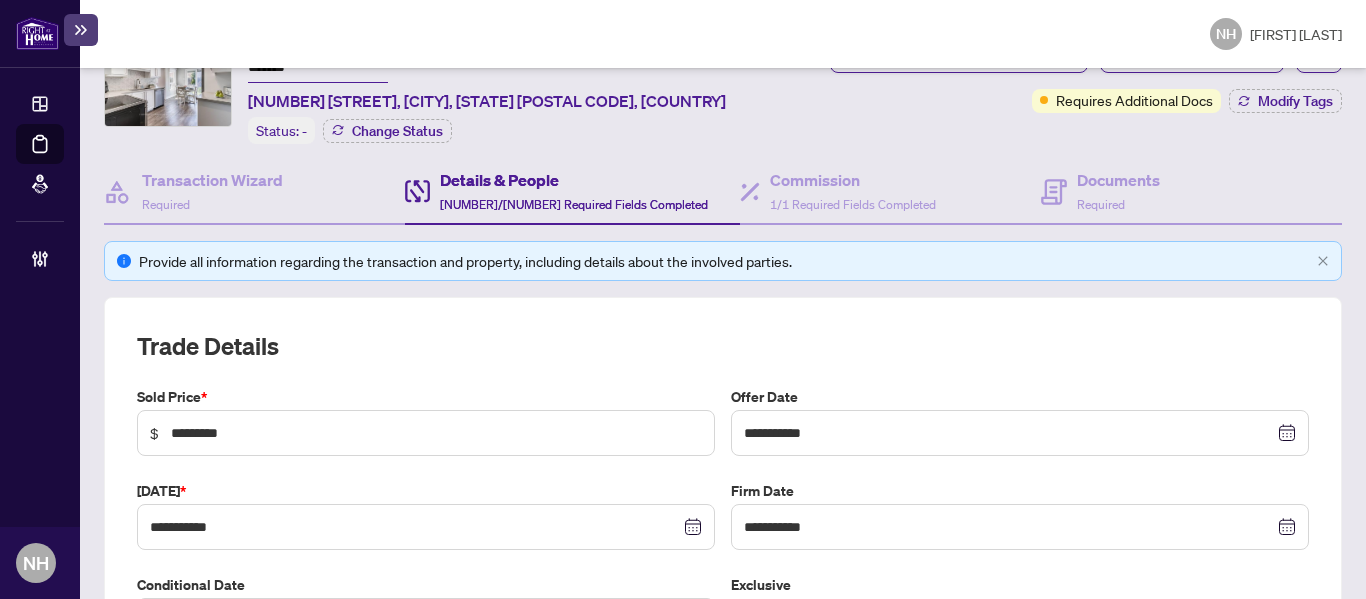 scroll, scrollTop: 0, scrollLeft: 0, axis: both 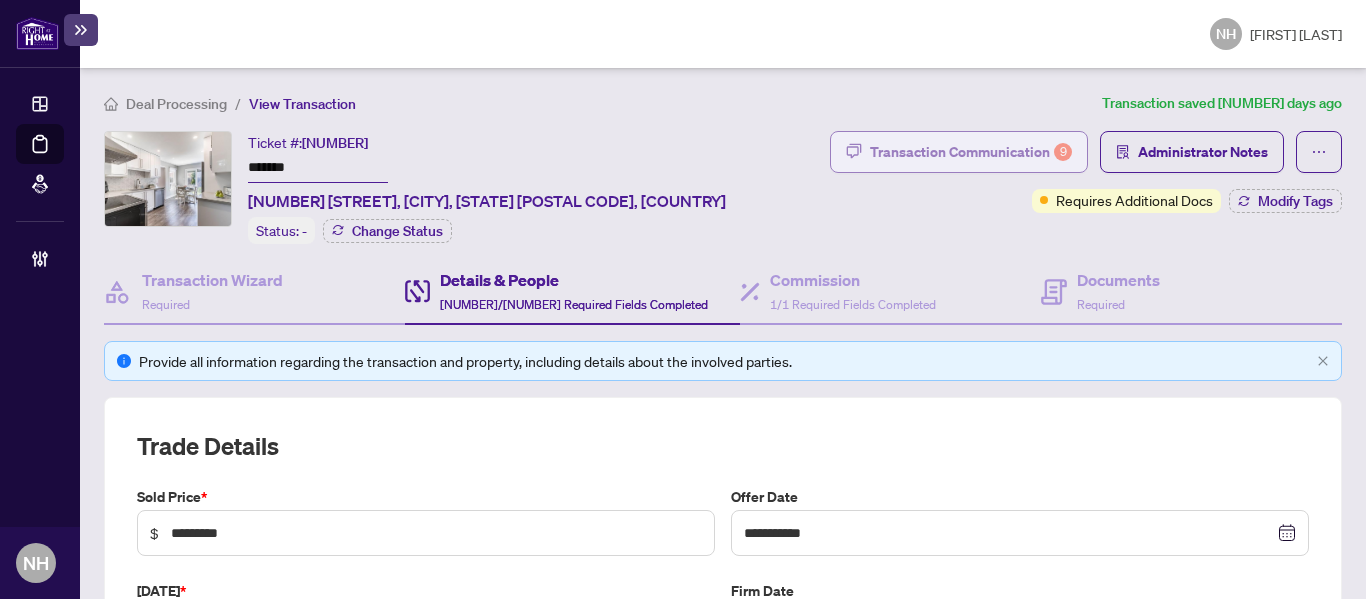 click on "Transaction Communication [NUMBER]" at bounding box center (971, 152) 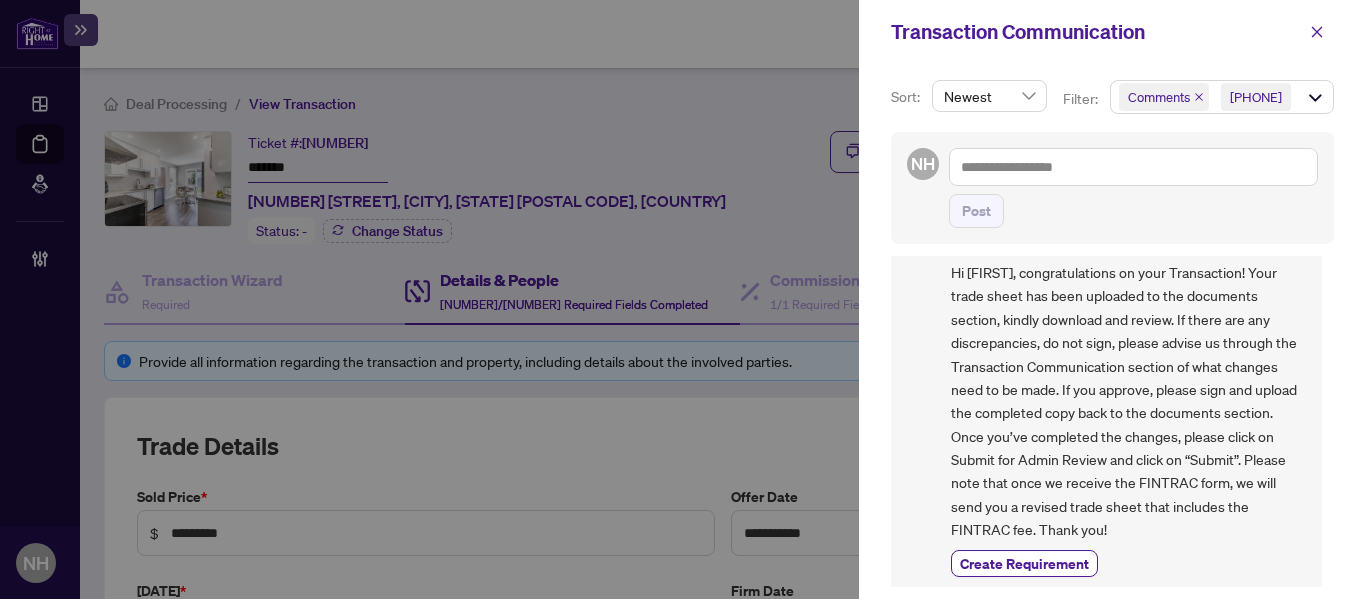 scroll, scrollTop: 0, scrollLeft: 0, axis: both 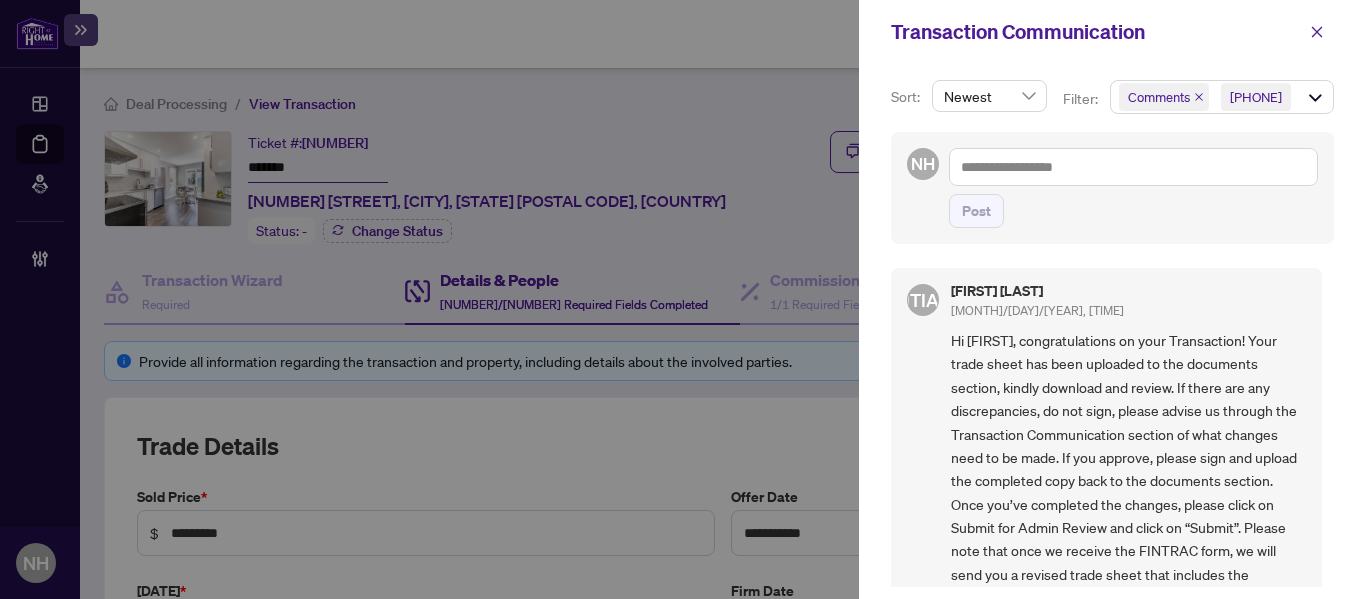 click at bounding box center [1199, 97] 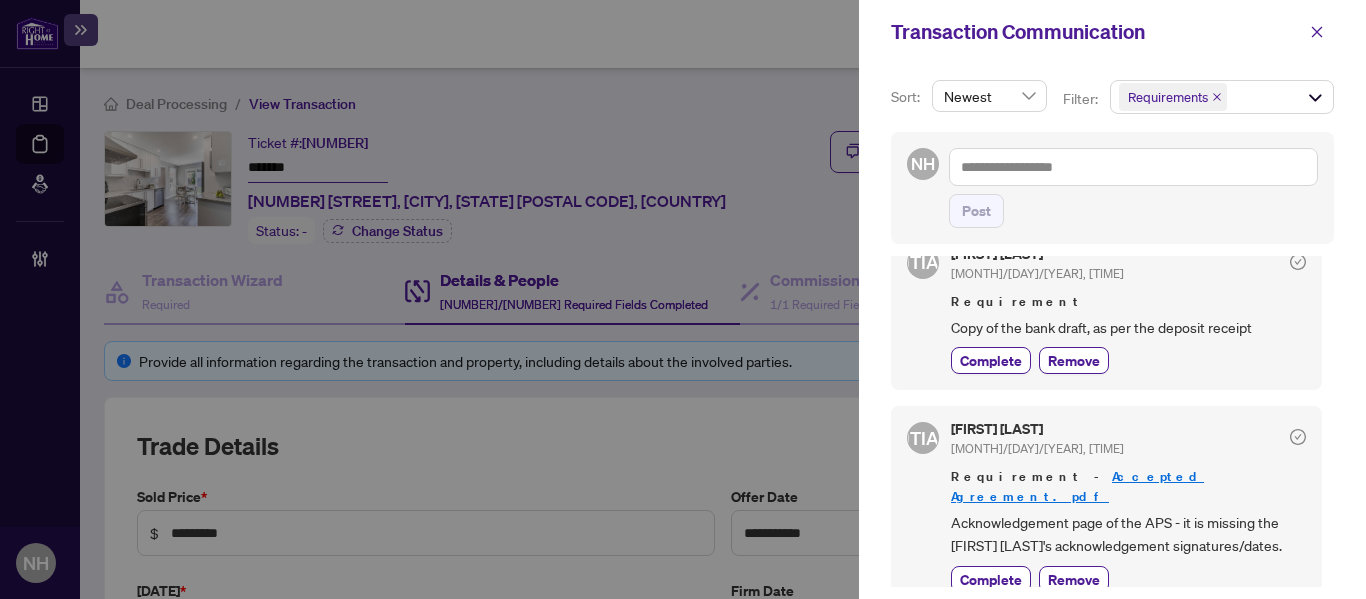 scroll, scrollTop: 1361, scrollLeft: 0, axis: vertical 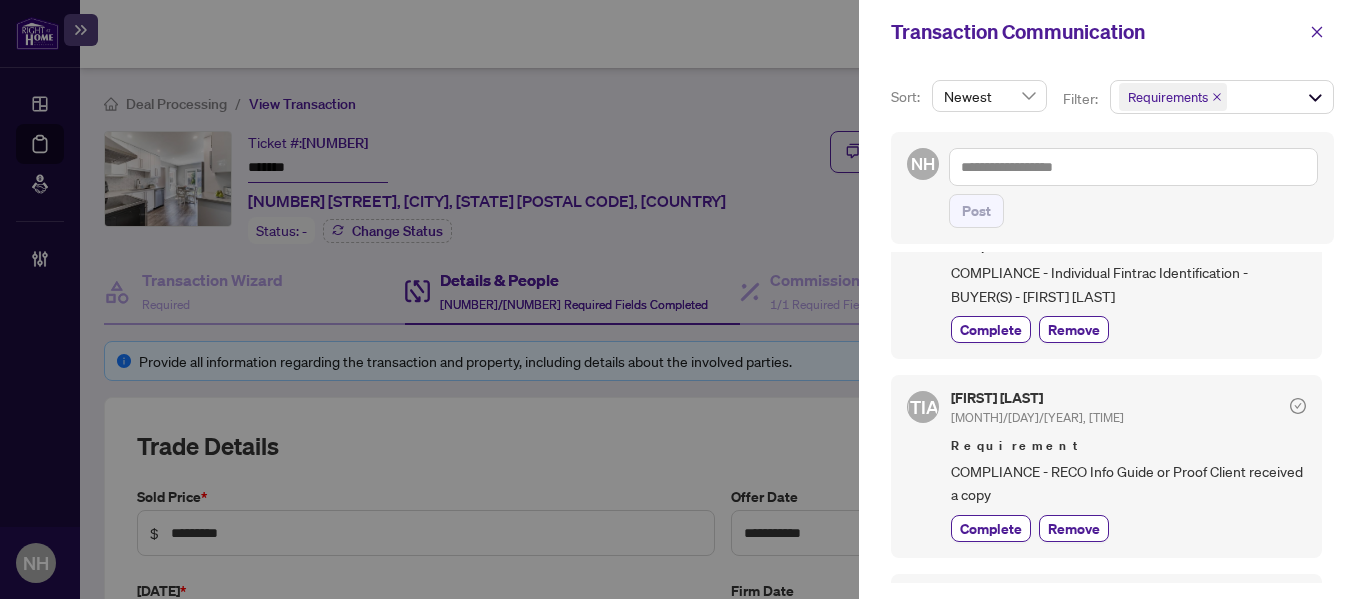 click at bounding box center [683, 299] 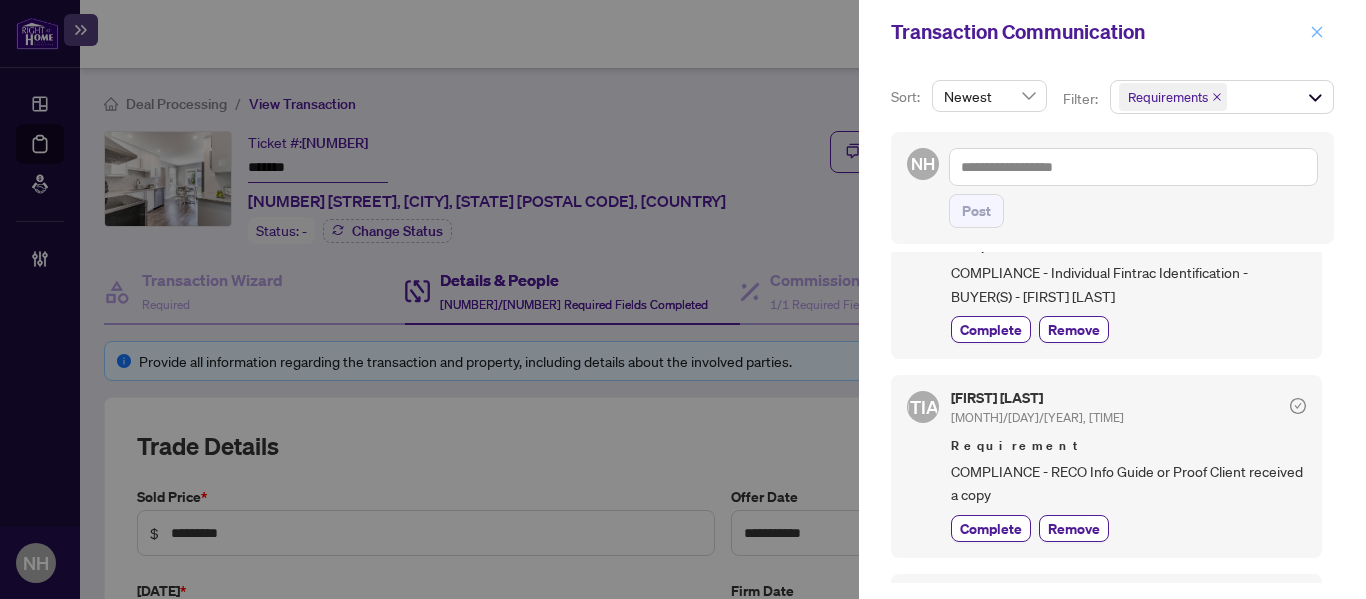 click at bounding box center (1317, 32) 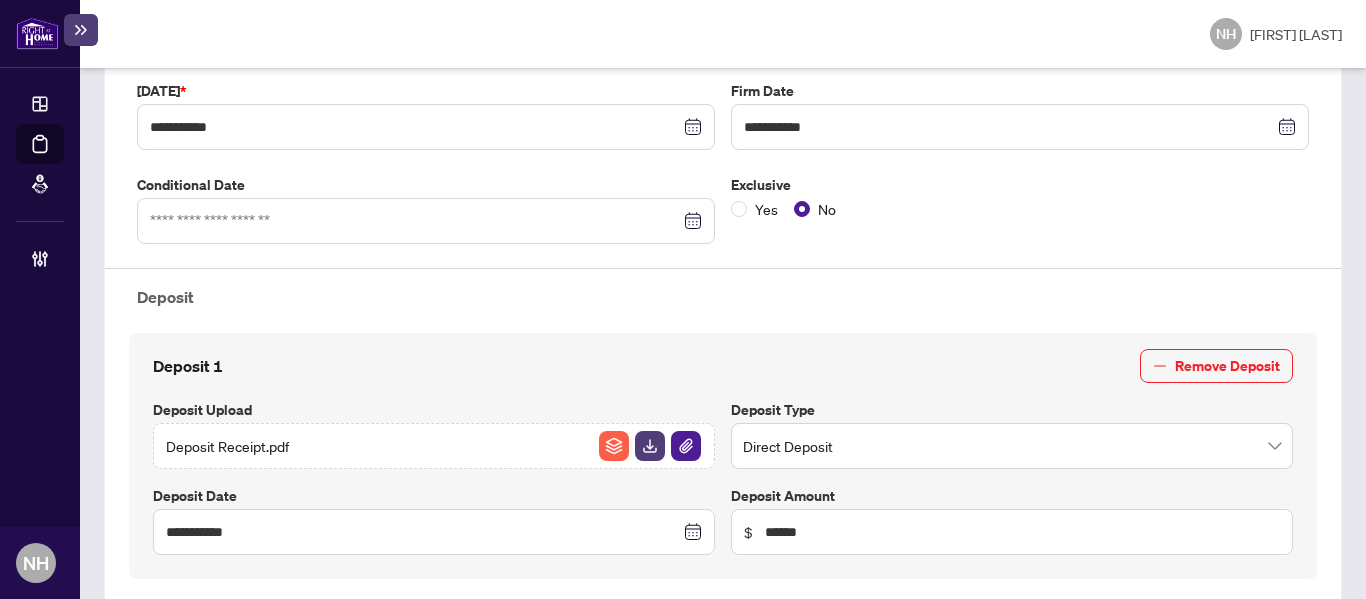 scroll, scrollTop: 0, scrollLeft: 0, axis: both 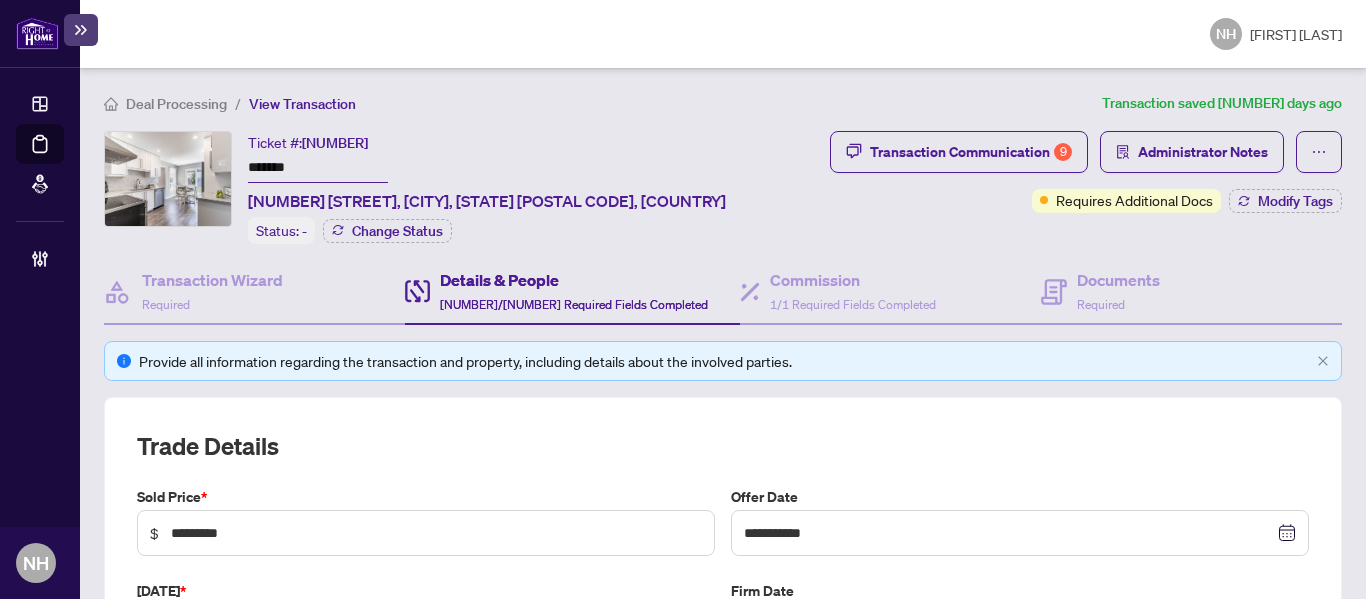 click on "Deal Processing" at bounding box center [176, 104] 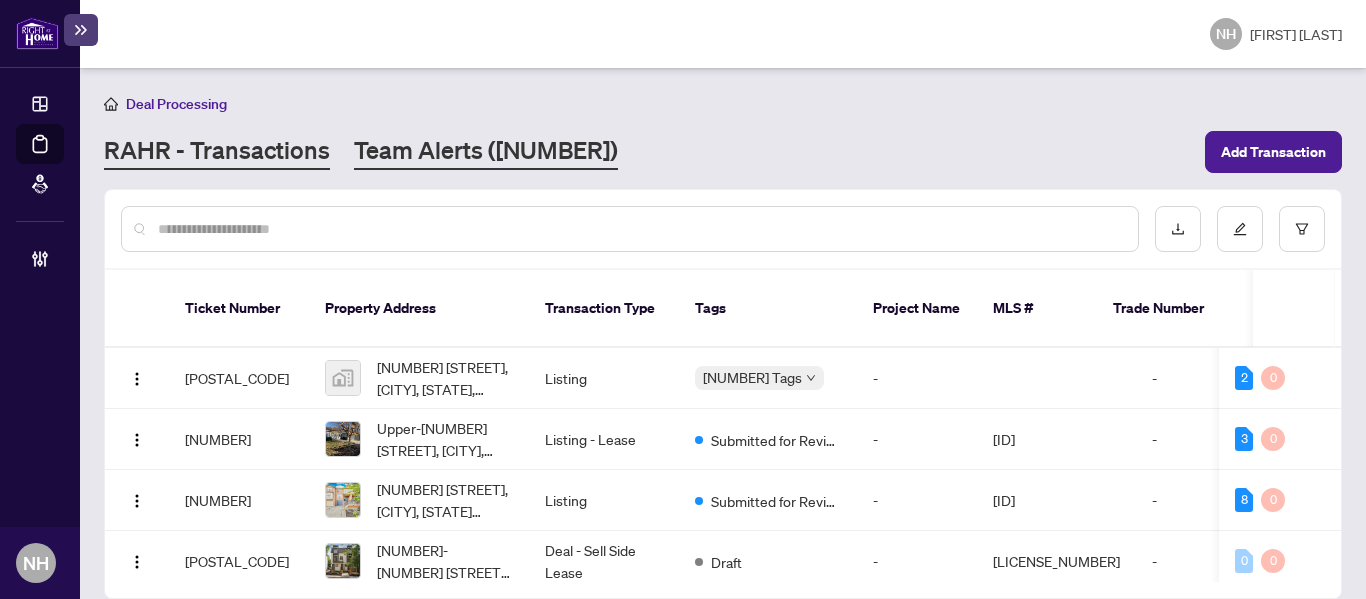 click on "Team Alerts ([NUMBER])" at bounding box center (486, 152) 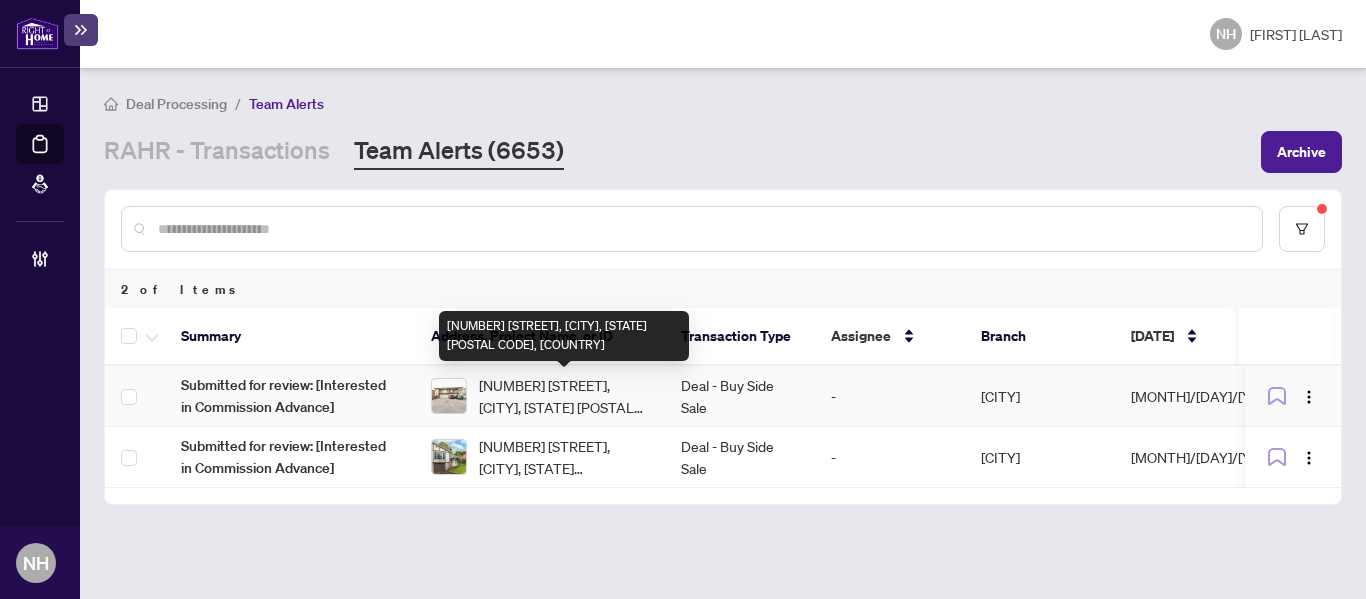 click on "[NUMBER] [STREET], [CITY], [STATE] [POSTAL CODE], [COUNTRY]" at bounding box center [564, 396] 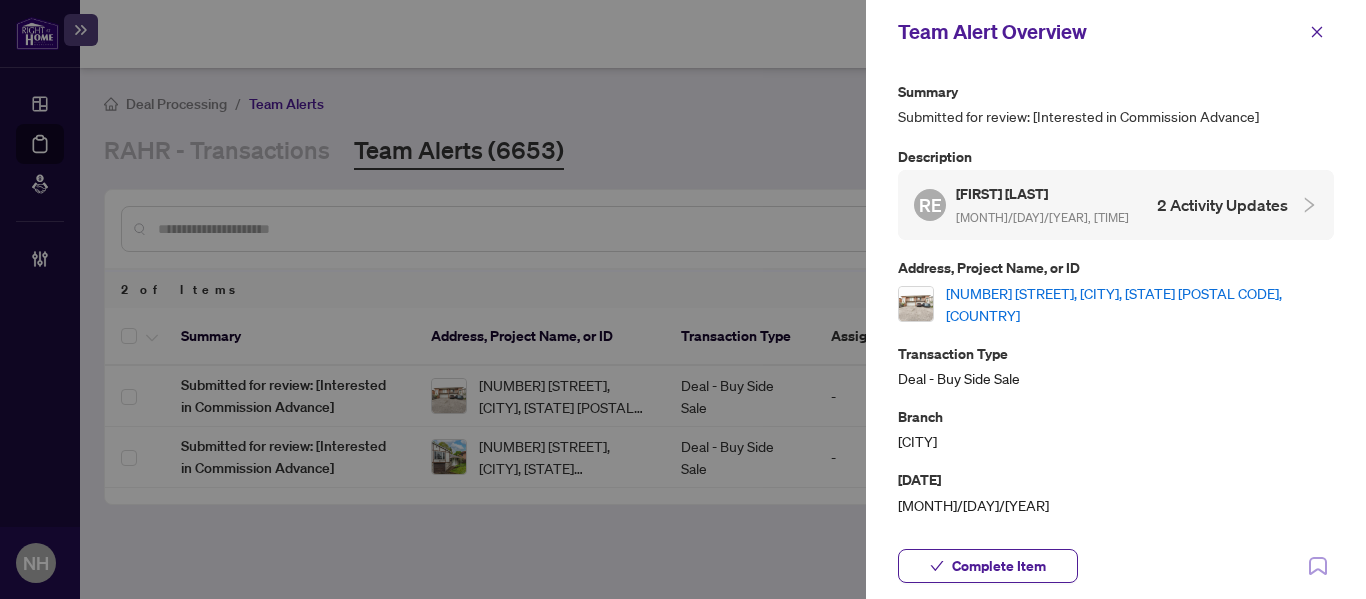click on "[NUMBER] [STREET], [CITY], [STATE] [POSTAL CODE], [COUNTRY]" at bounding box center [1140, 304] 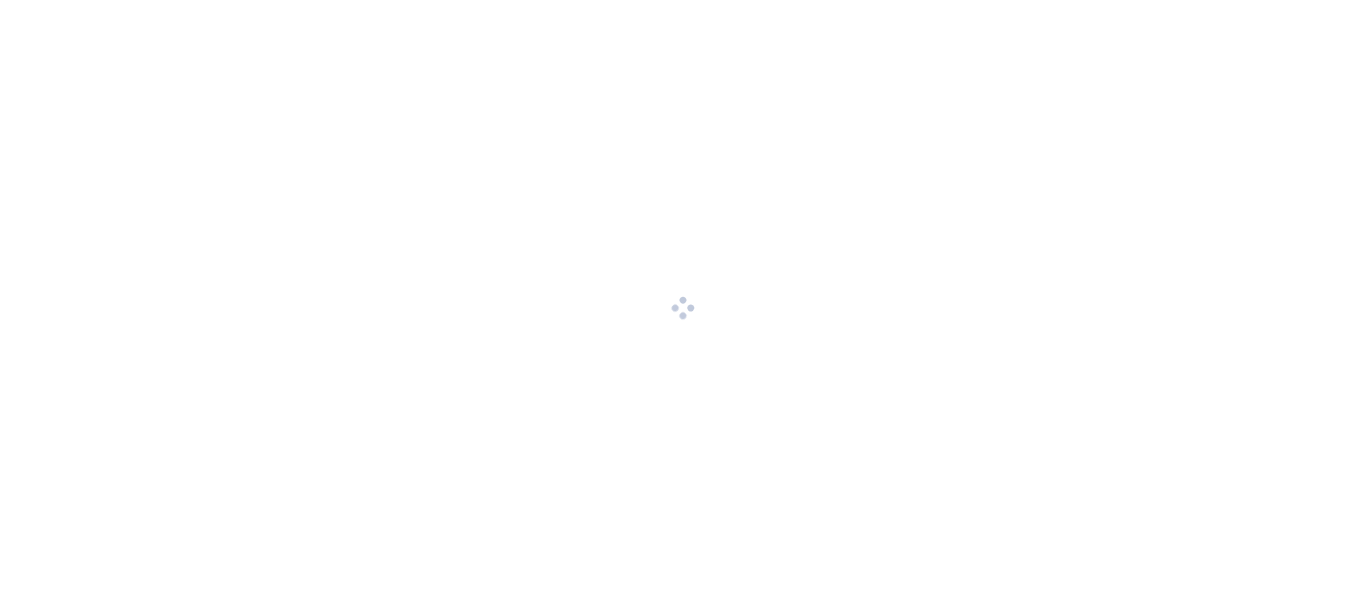 scroll, scrollTop: 0, scrollLeft: 0, axis: both 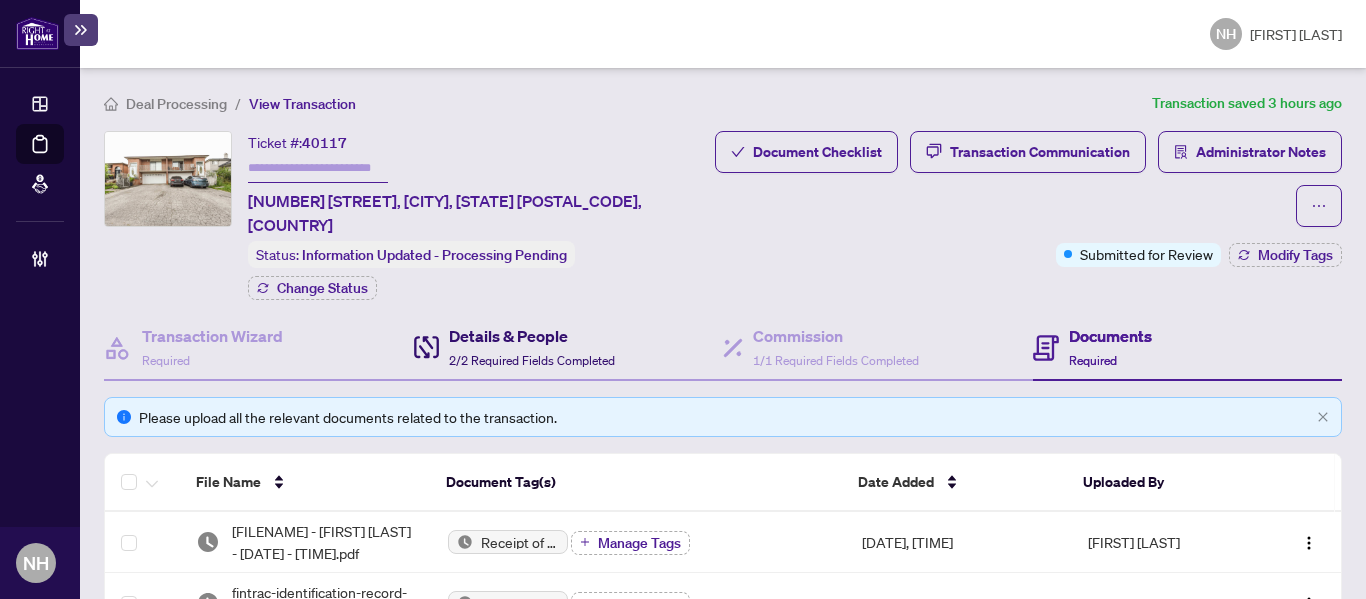 click on "2/2 Required Fields Completed" at bounding box center (532, 360) 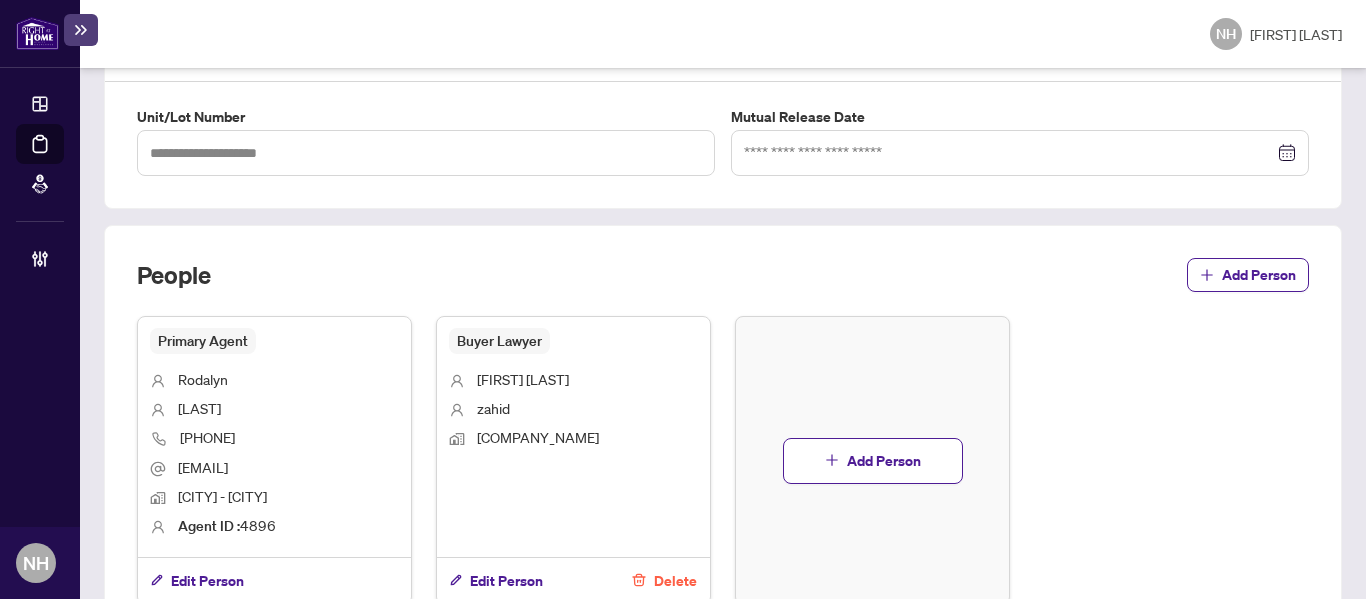 scroll, scrollTop: 900, scrollLeft: 0, axis: vertical 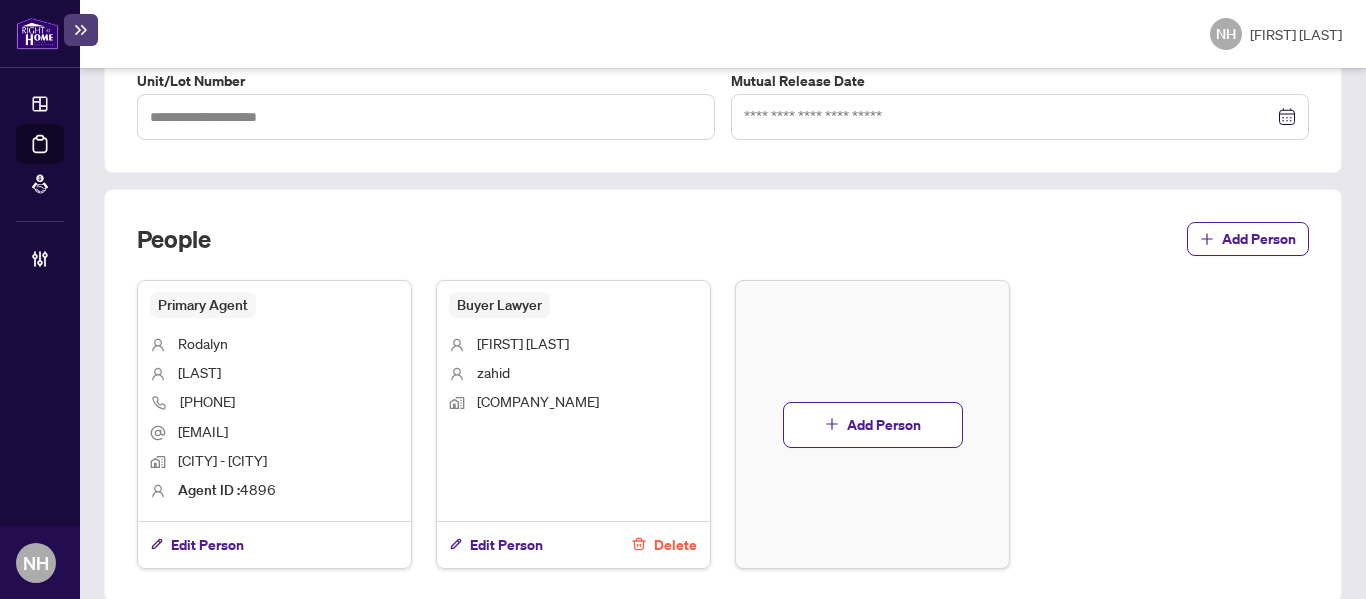drag, startPoint x: 314, startPoint y: 423, endPoint x: 170, endPoint y: 424, distance: 144.00348 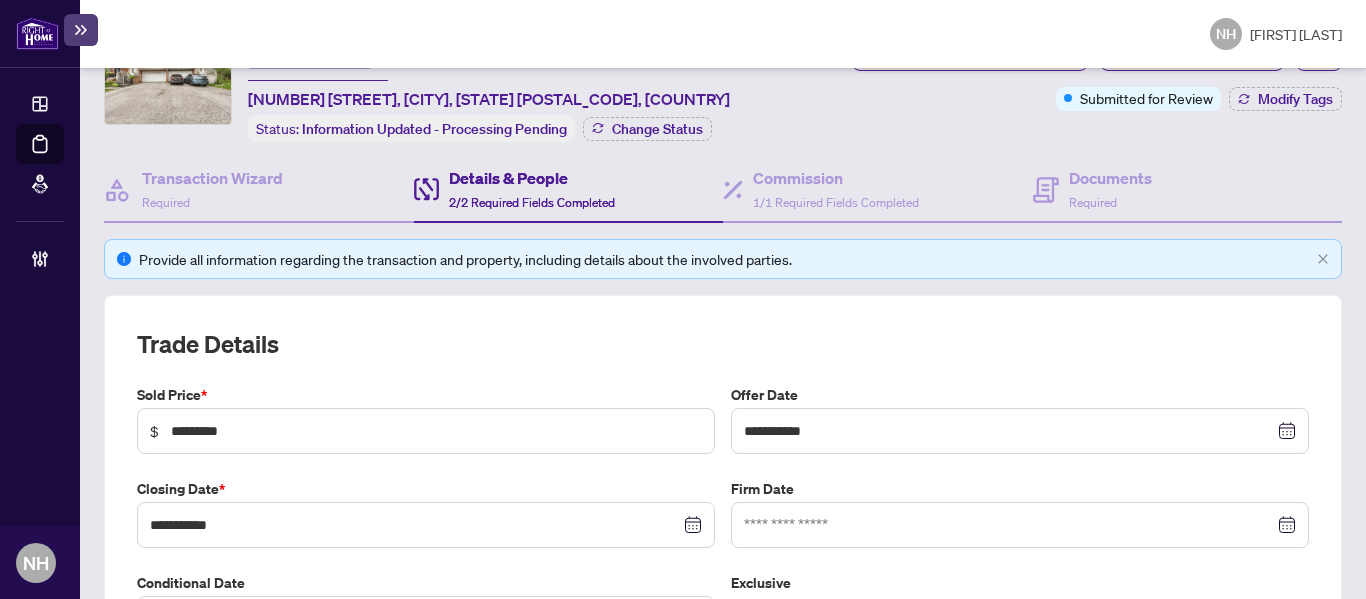 scroll, scrollTop: 0, scrollLeft: 0, axis: both 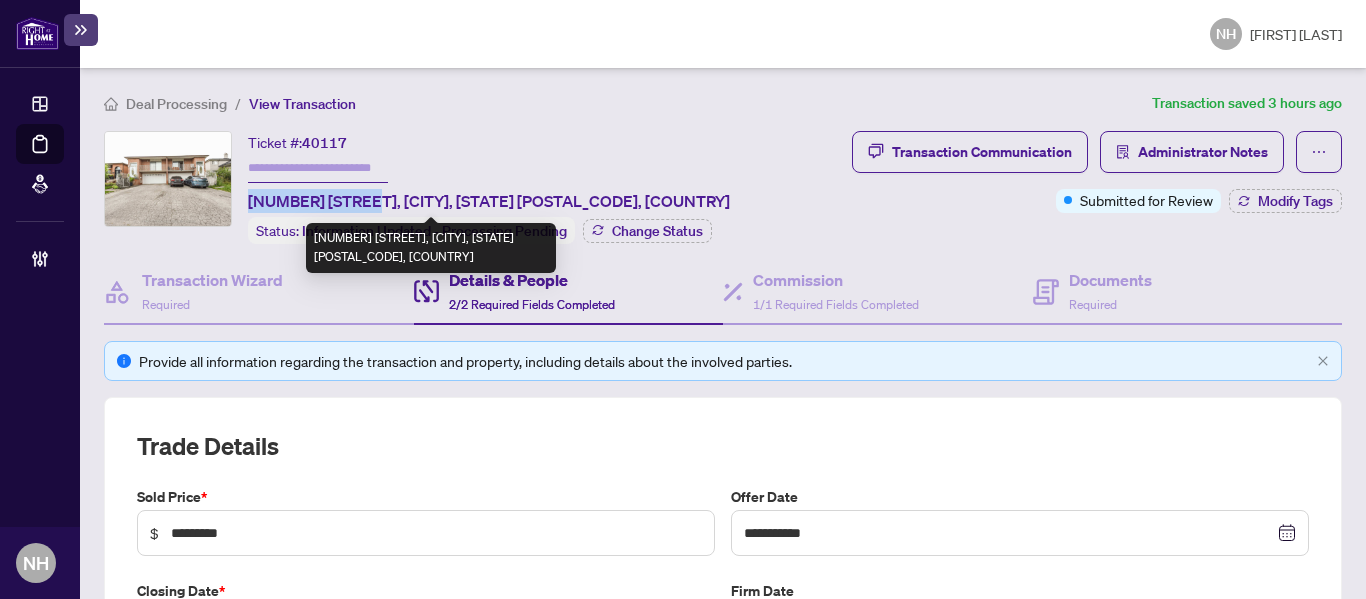 drag, startPoint x: 248, startPoint y: 197, endPoint x: 363, endPoint y: 205, distance: 115.27792 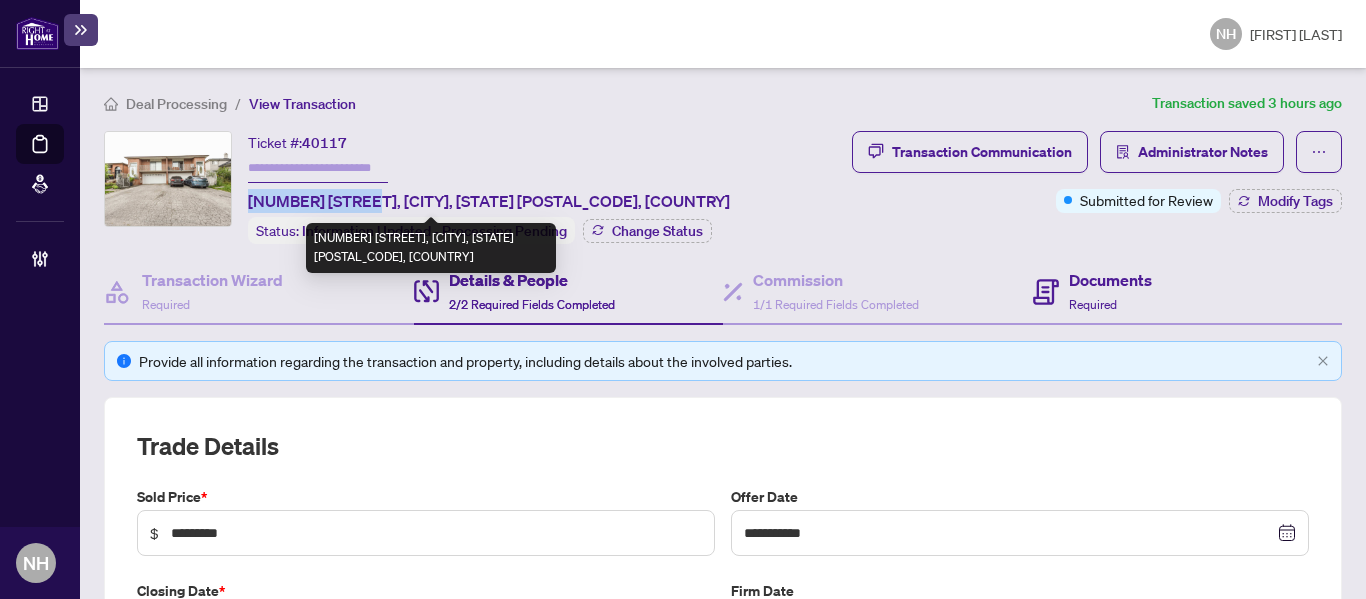 copy on "60A Sentinel Rd" 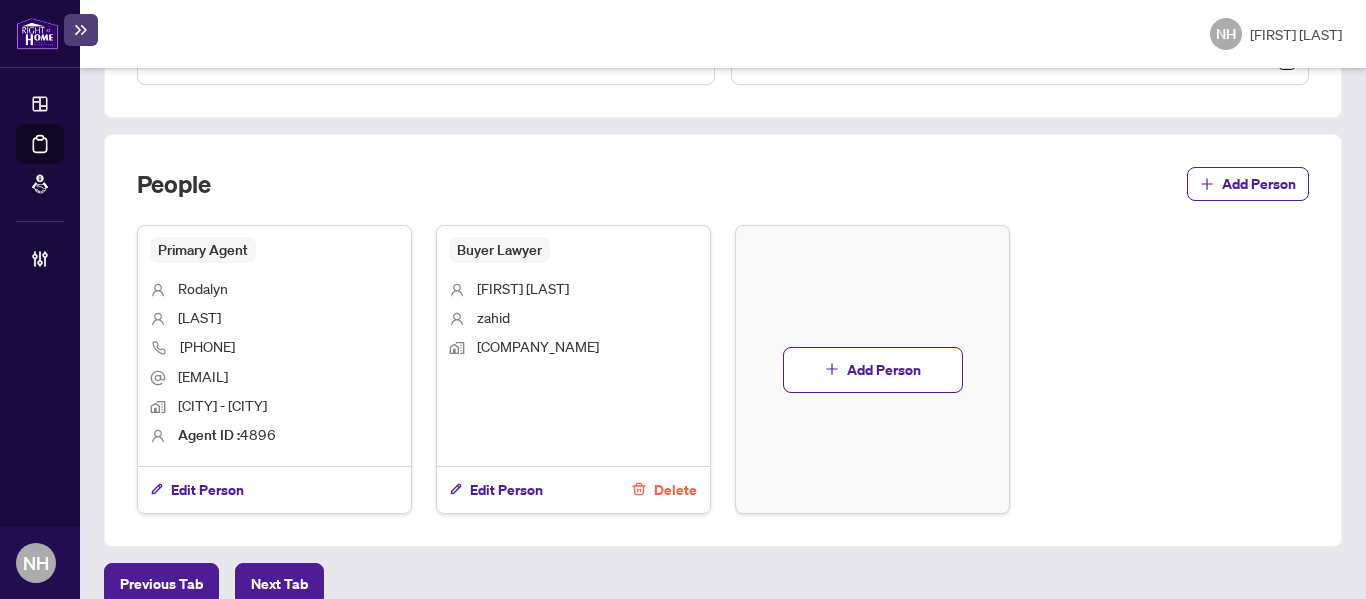 scroll, scrollTop: 881, scrollLeft: 0, axis: vertical 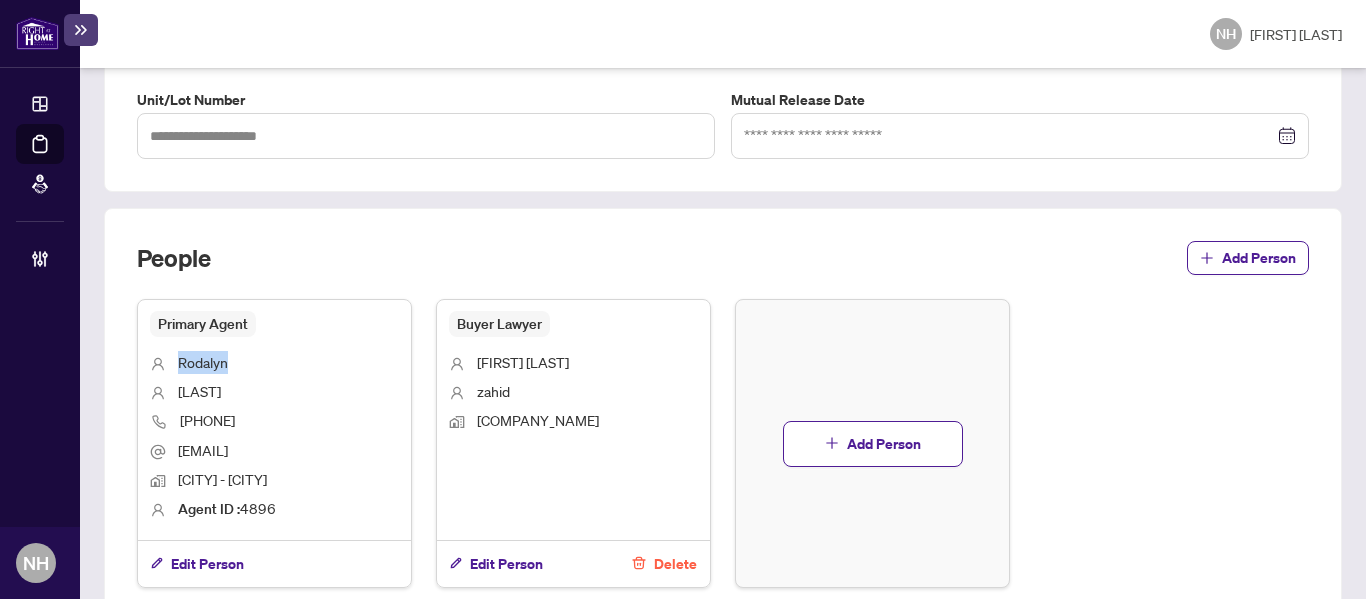 drag, startPoint x: 177, startPoint y: 355, endPoint x: 229, endPoint y: 361, distance: 52.34501 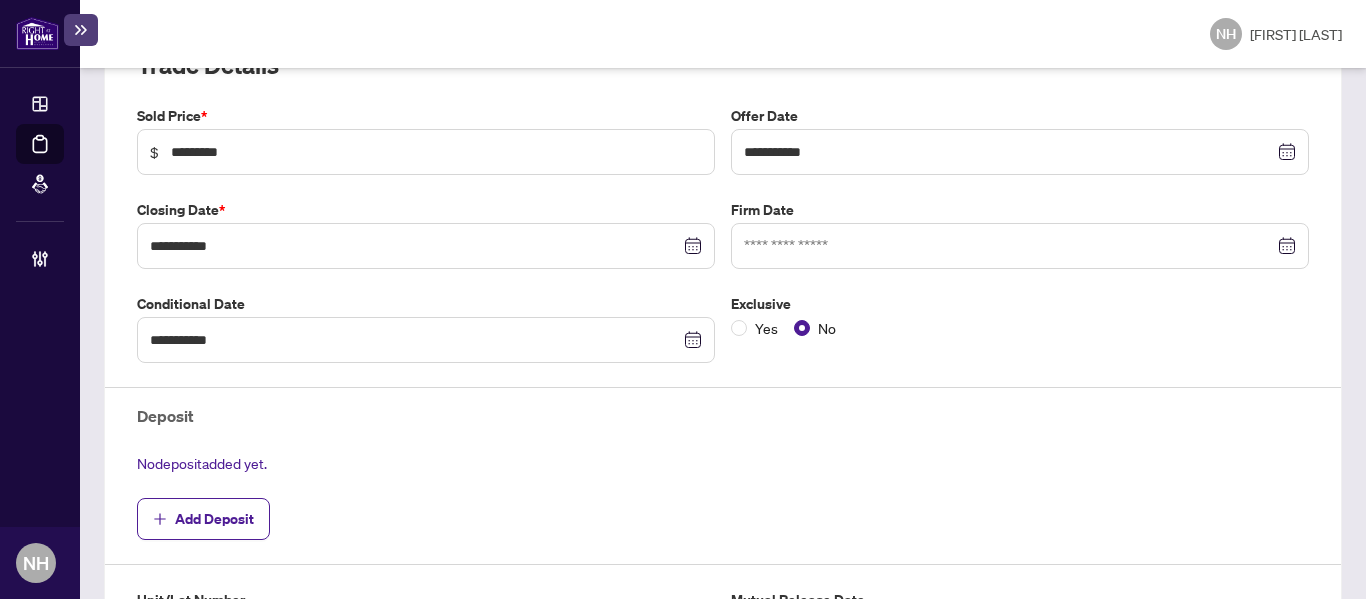 click on "Add Deposit" at bounding box center [723, 519] 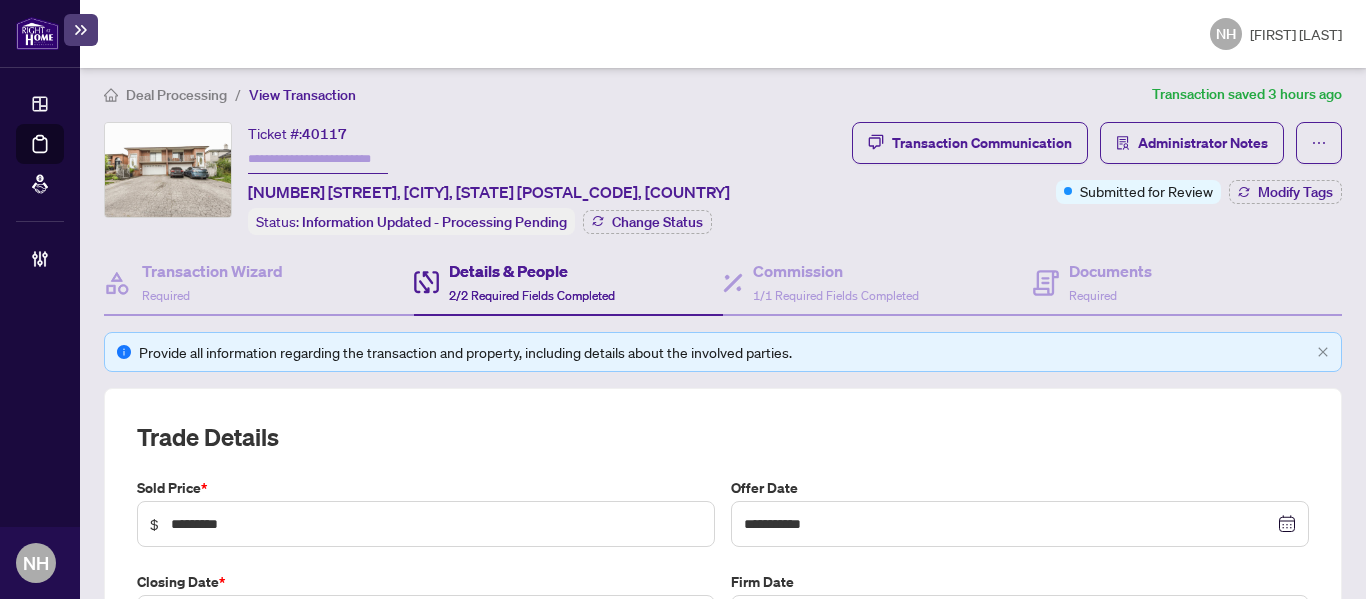 scroll, scrollTop: 0, scrollLeft: 0, axis: both 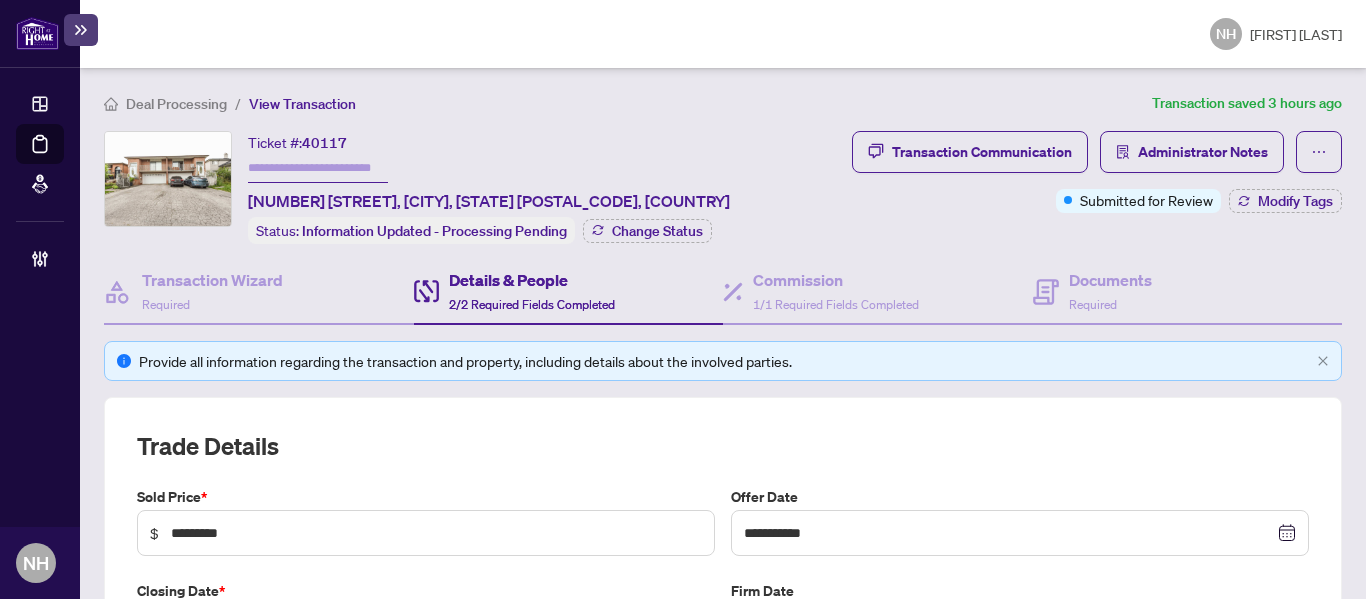 click on "Deal Processing" at bounding box center (176, 104) 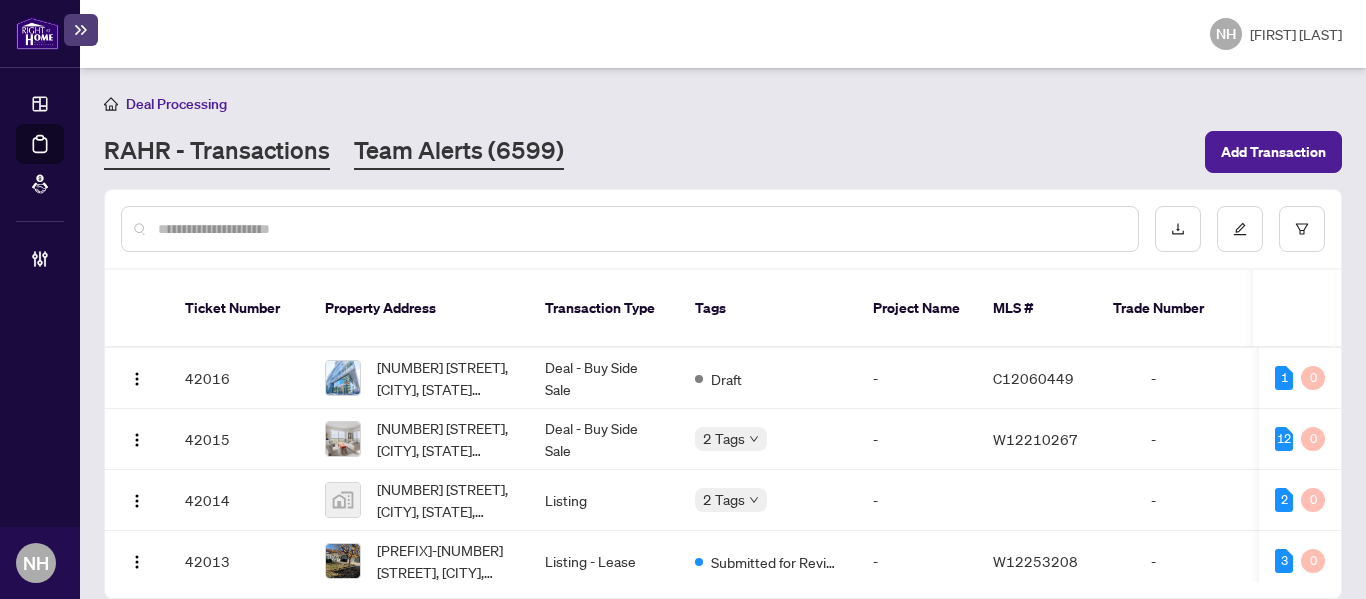 click on "Team Alerts   (6599)" at bounding box center (459, 152) 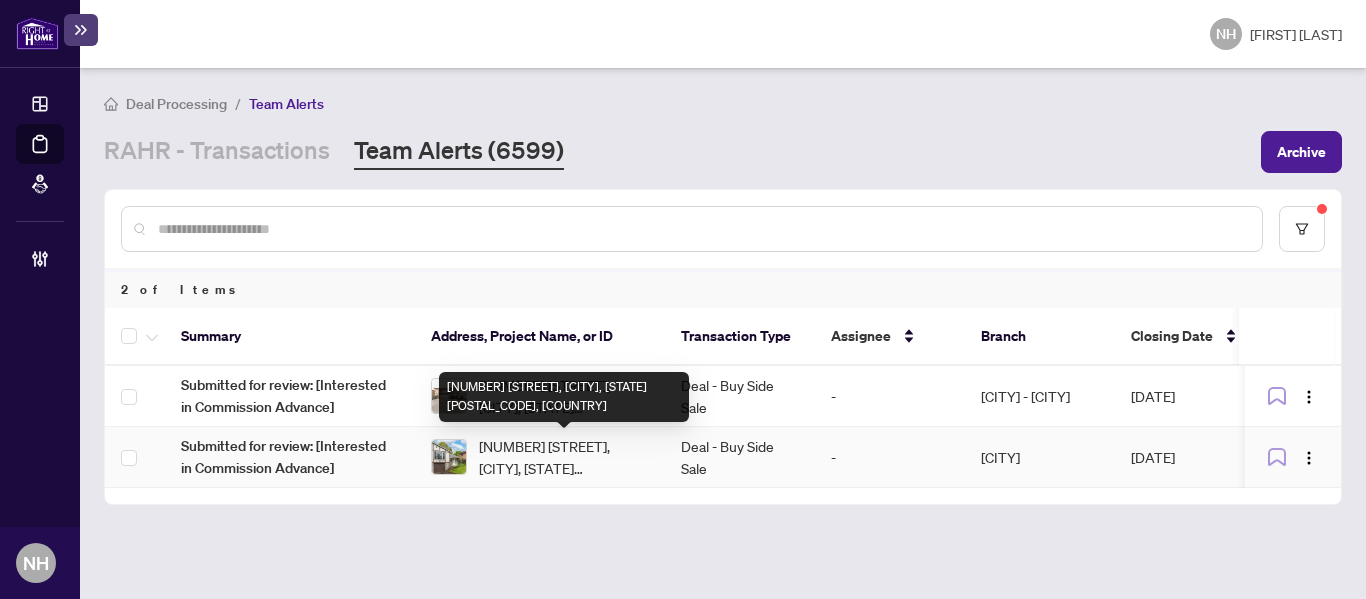 click on "[NUMBER] [STREET], [CITY], [STATE] [POSTAL_CODE], [COUNTRY]" at bounding box center (564, 457) 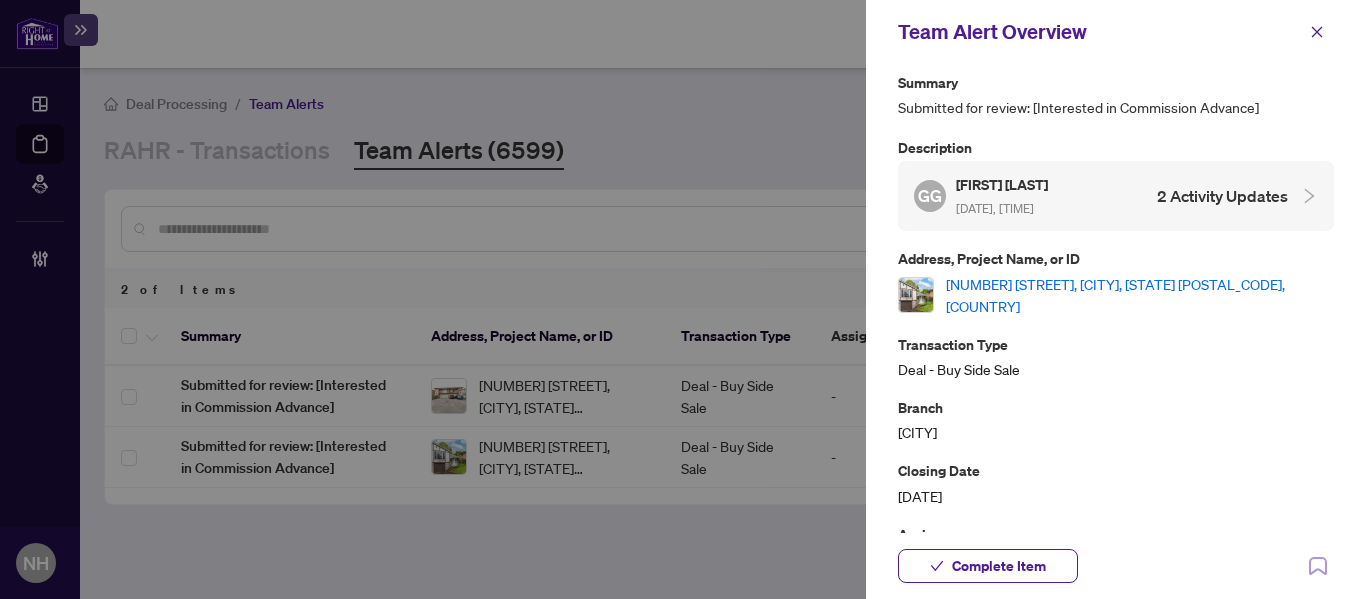 scroll, scrollTop: 0, scrollLeft: 0, axis: both 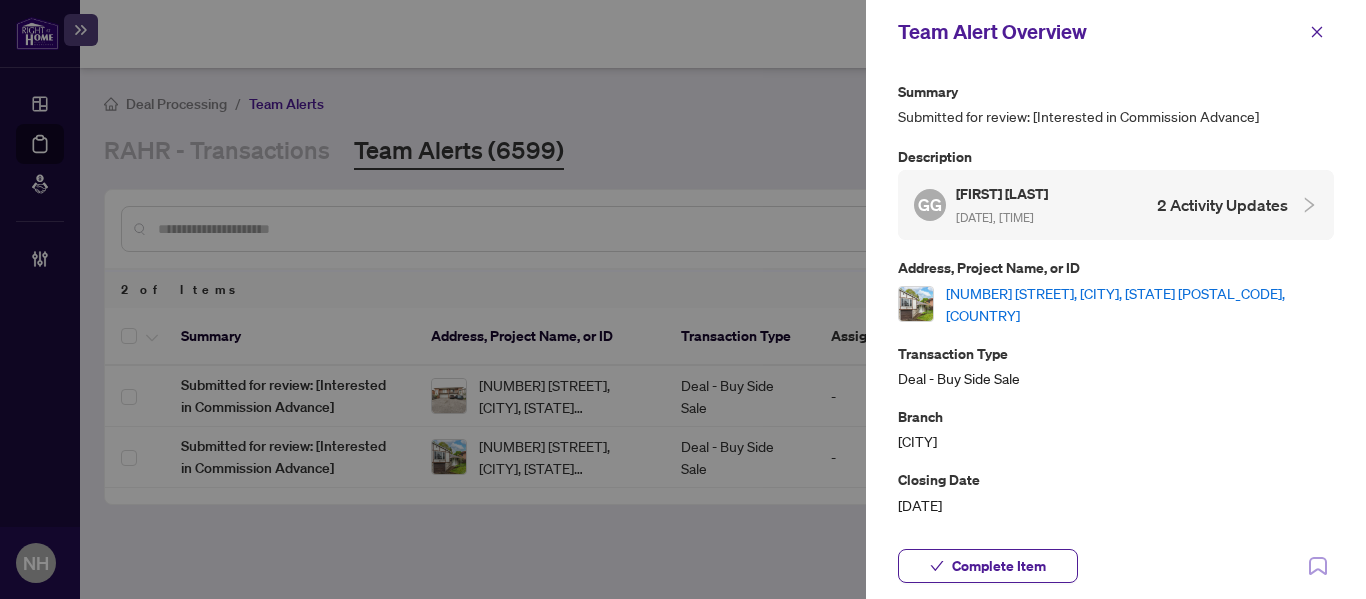 click at bounding box center (683, 299) 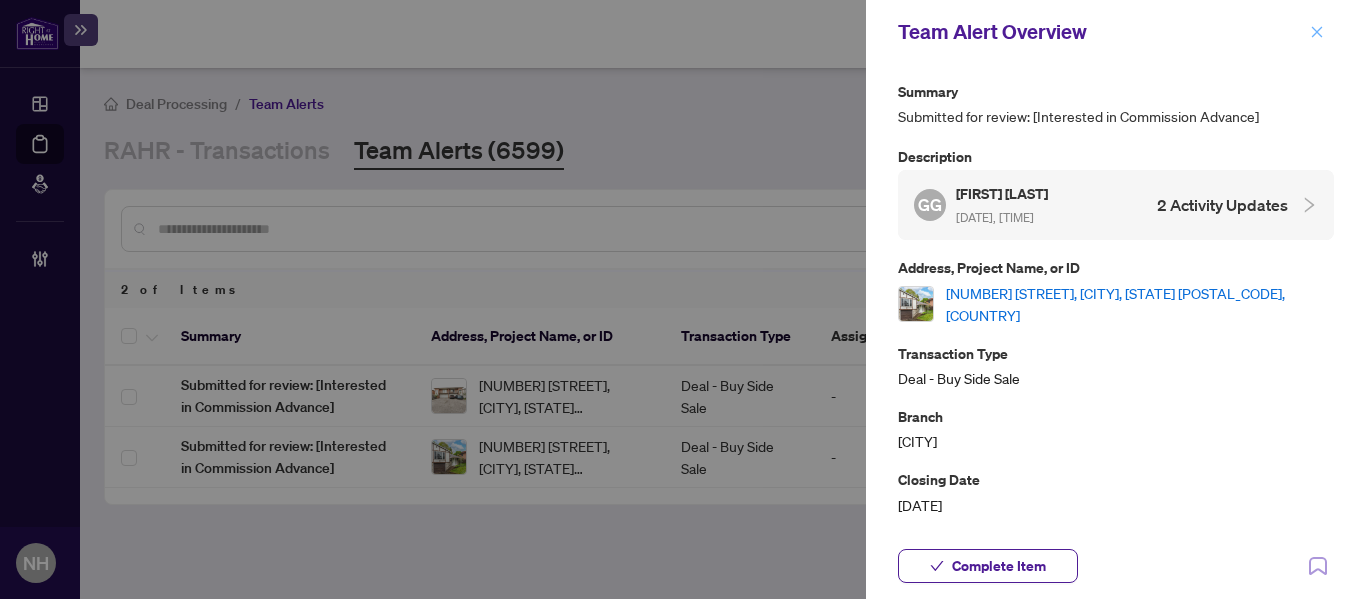 click at bounding box center (1317, 32) 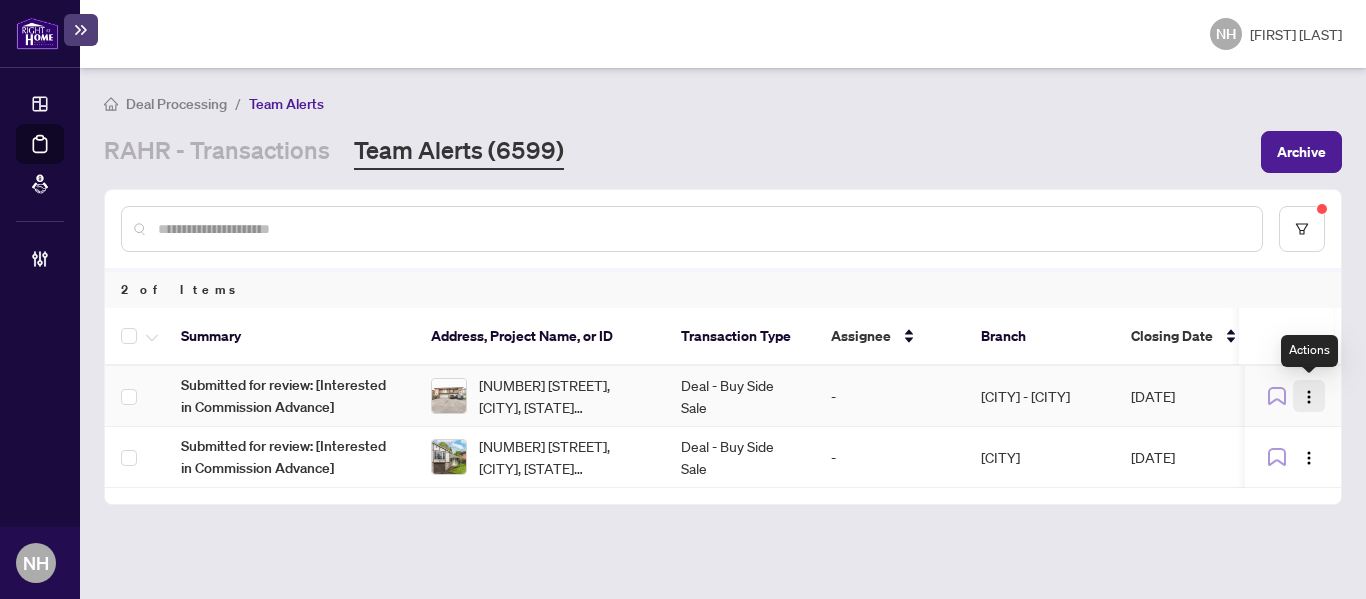 click at bounding box center (1309, 397) 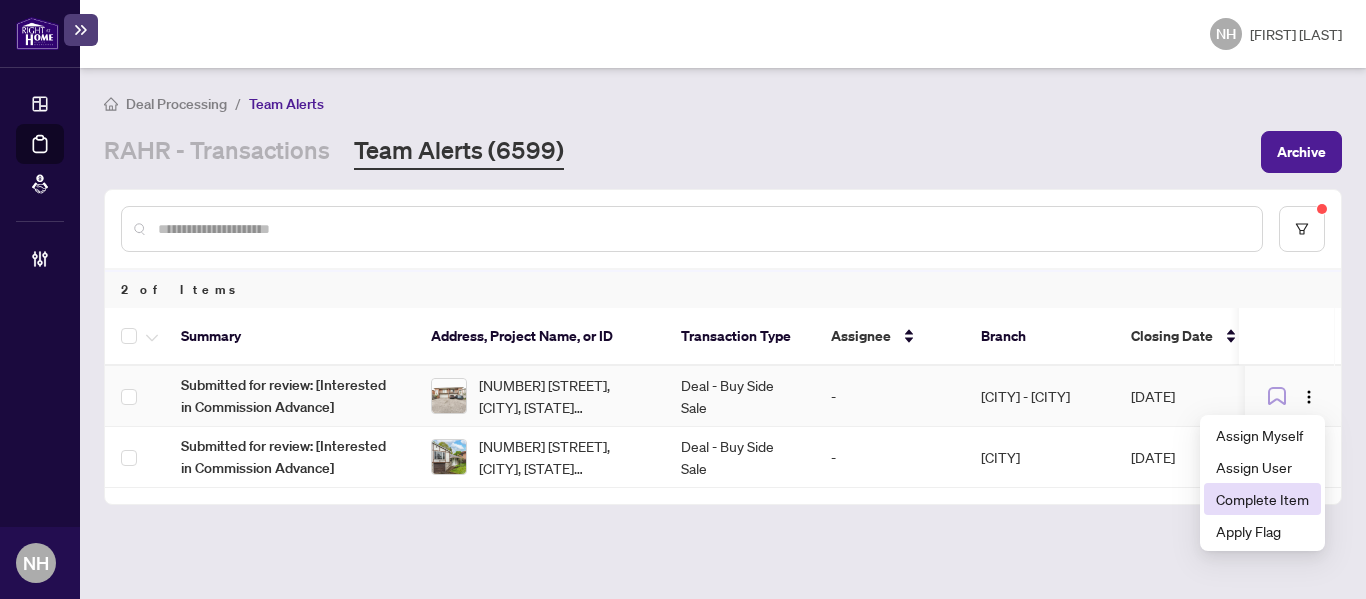 click on "Complete Item" at bounding box center [1262, 499] 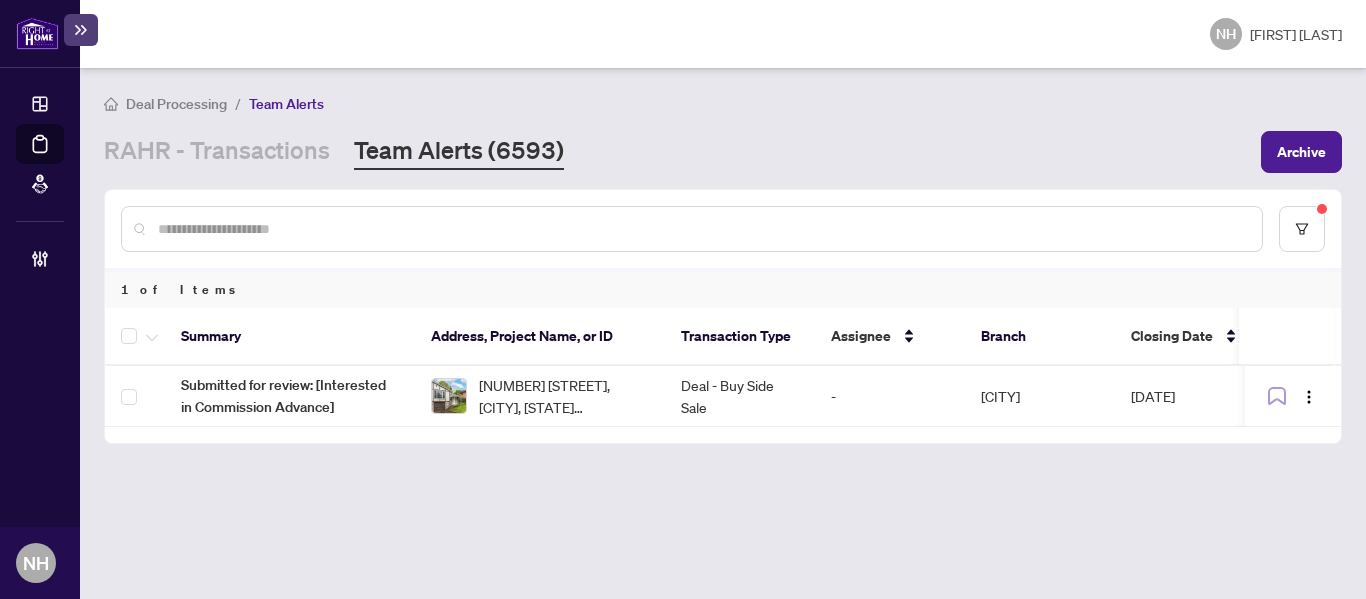 click on "Deal Processing / Team Alerts RAHR - Transactions Team Alerts   (6593) Archive 1 of Items Summary Address, Project Name, or ID Transaction Type Assignee Branch Closing Date Date Added                   Submitted for review: [Interested in Commission Advance] 70 Highcroft Rd, Barrie, Ontario L4N 2X7, Canada Deal - Buy Side Sale - Mississauga Jul/31/2025 Jun/27/2025, 01:19pm" at bounding box center (723, 333) 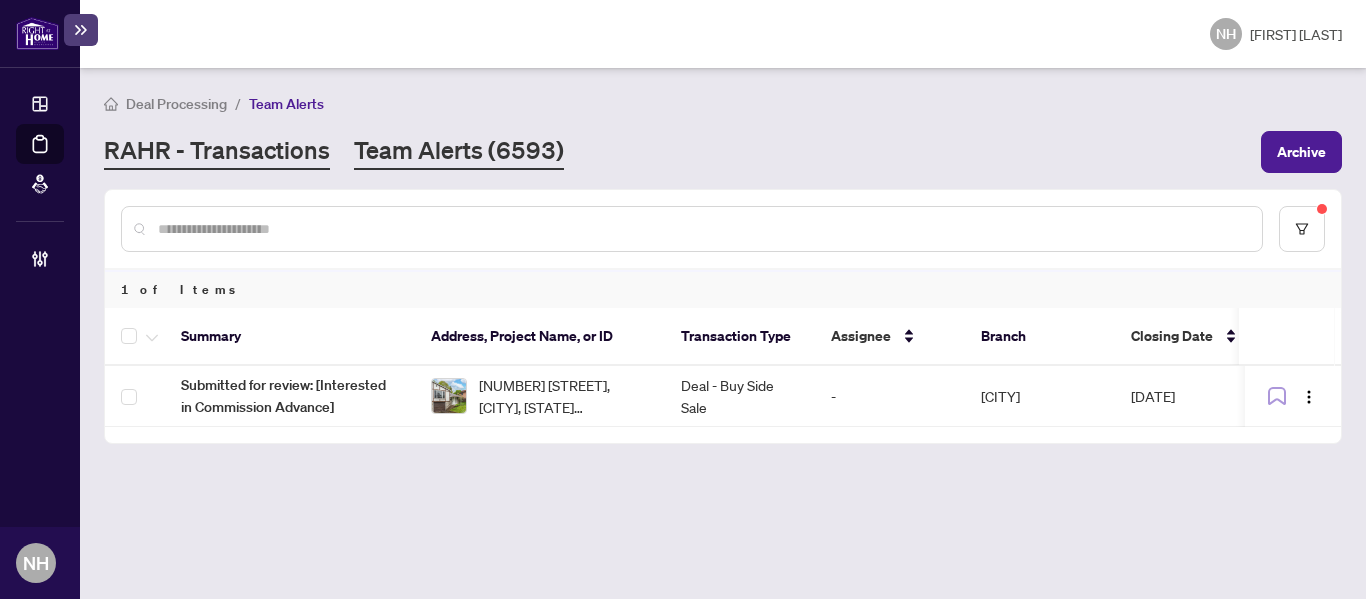 click on "RAHR - Transactions" at bounding box center (217, 152) 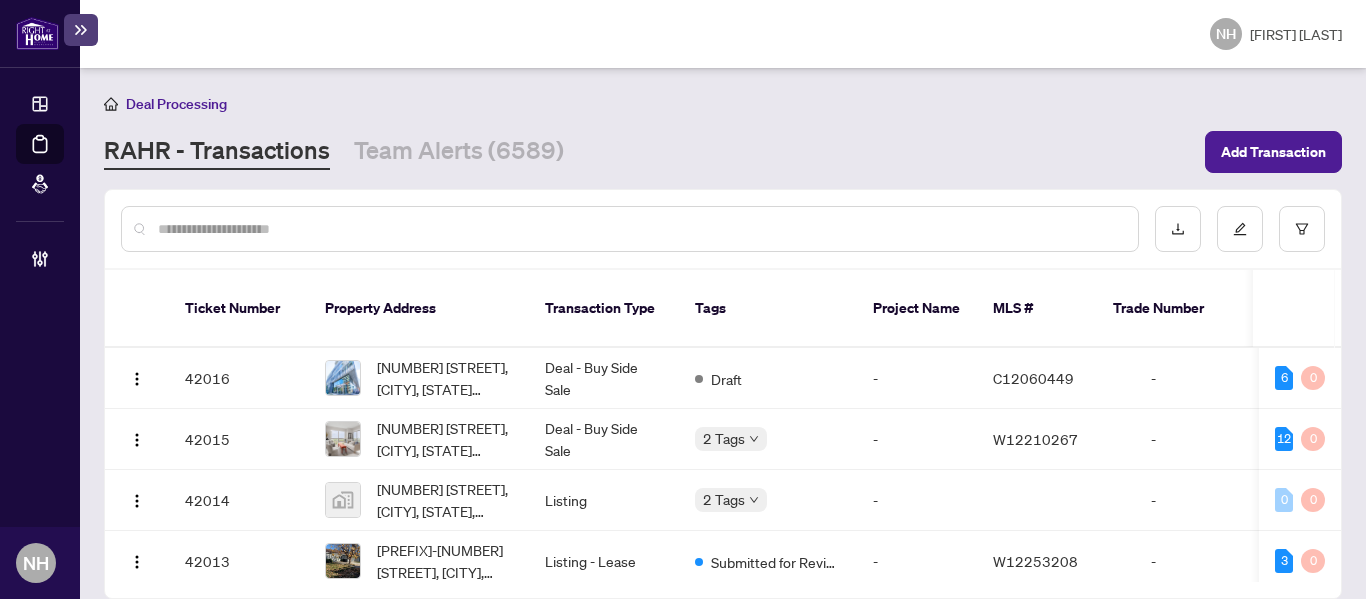 click at bounding box center [640, 229] 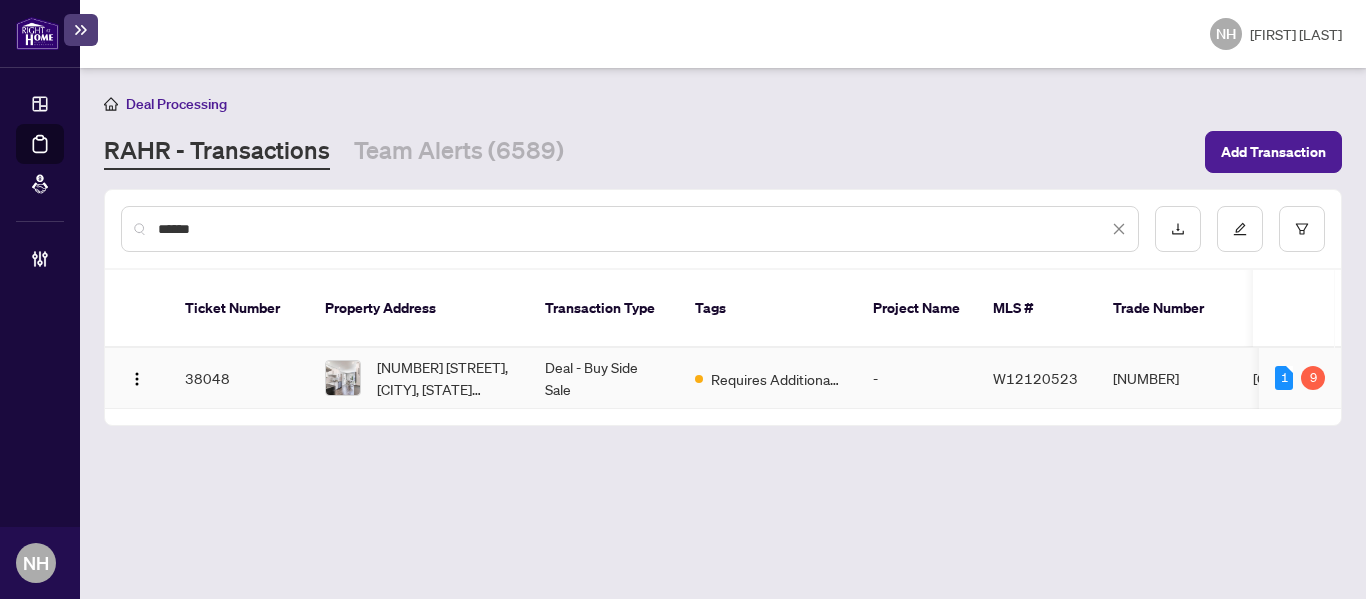 type on "******" 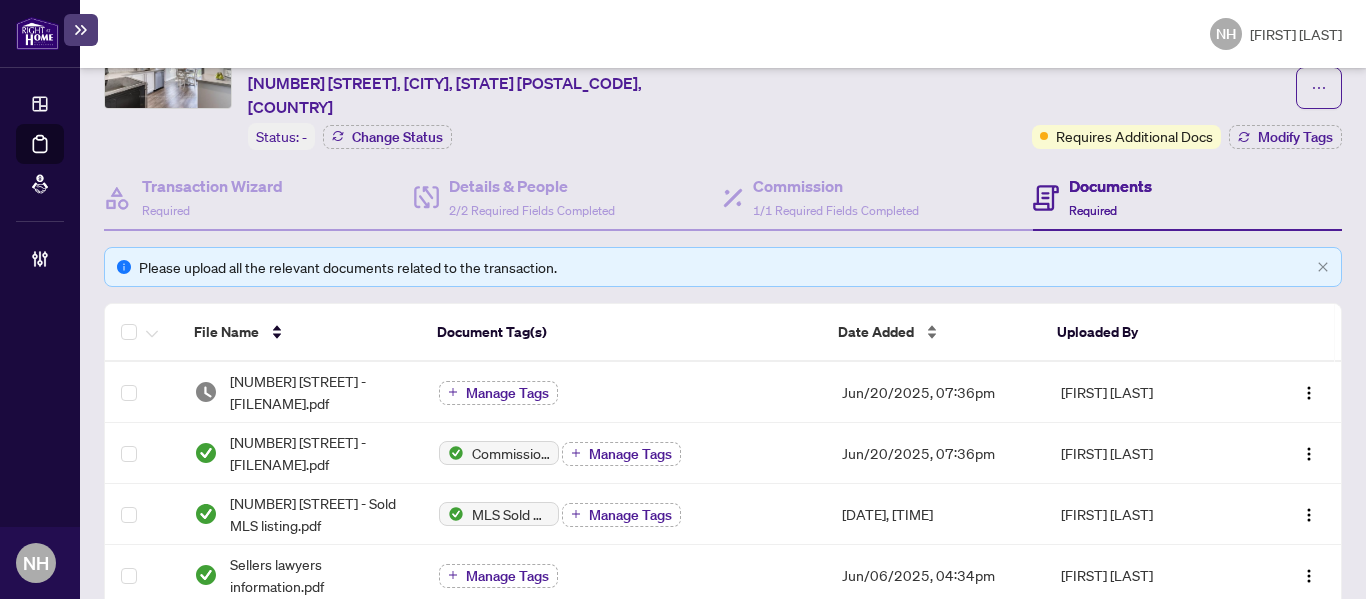 scroll, scrollTop: 200, scrollLeft: 0, axis: vertical 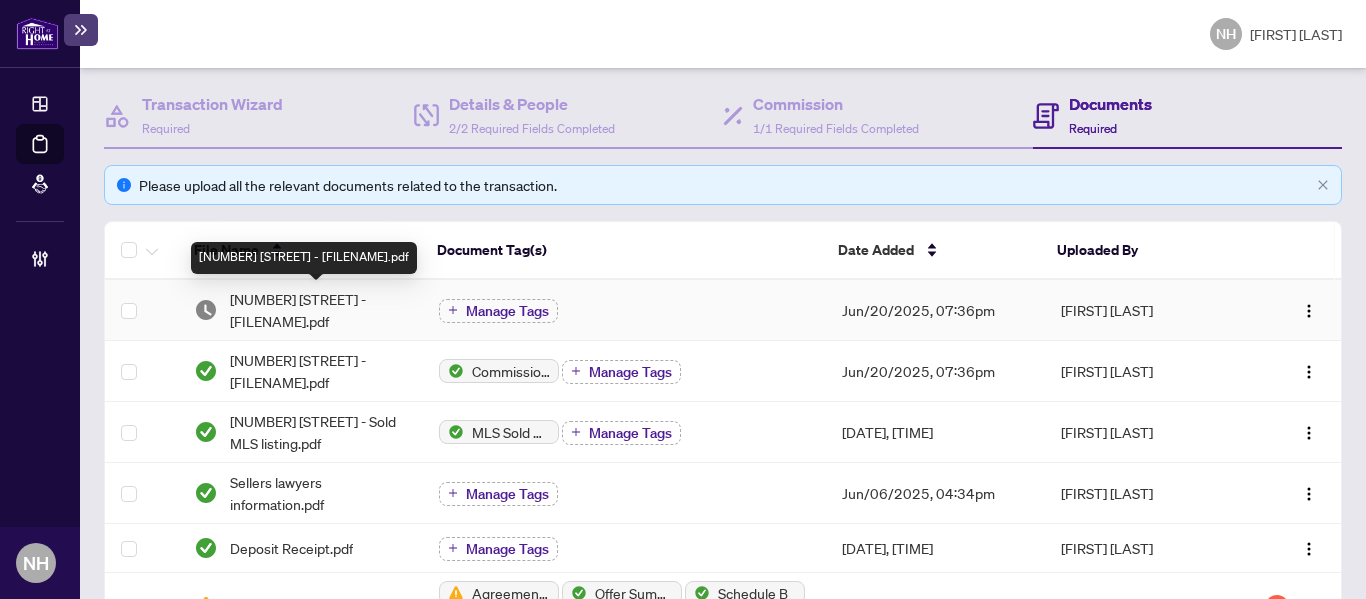 click on "95 Havelock Dr - Sold MLS listing.pdf" at bounding box center (318, 310) 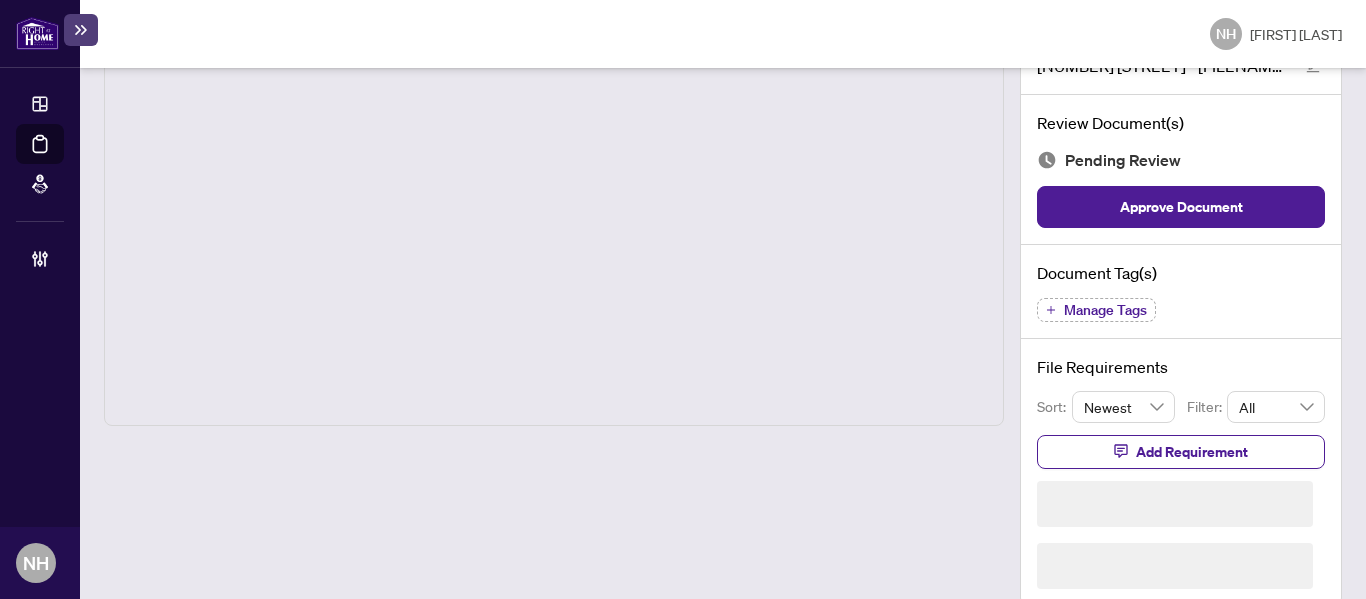 scroll, scrollTop: 118, scrollLeft: 0, axis: vertical 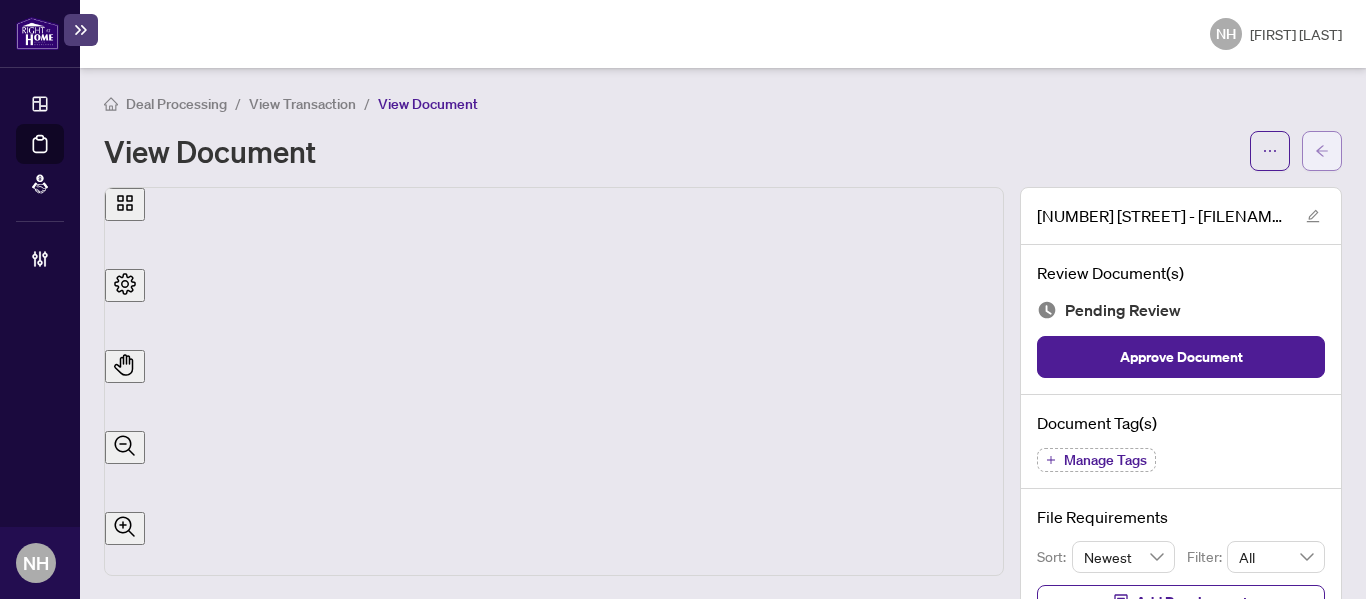 click at bounding box center (1322, 151) 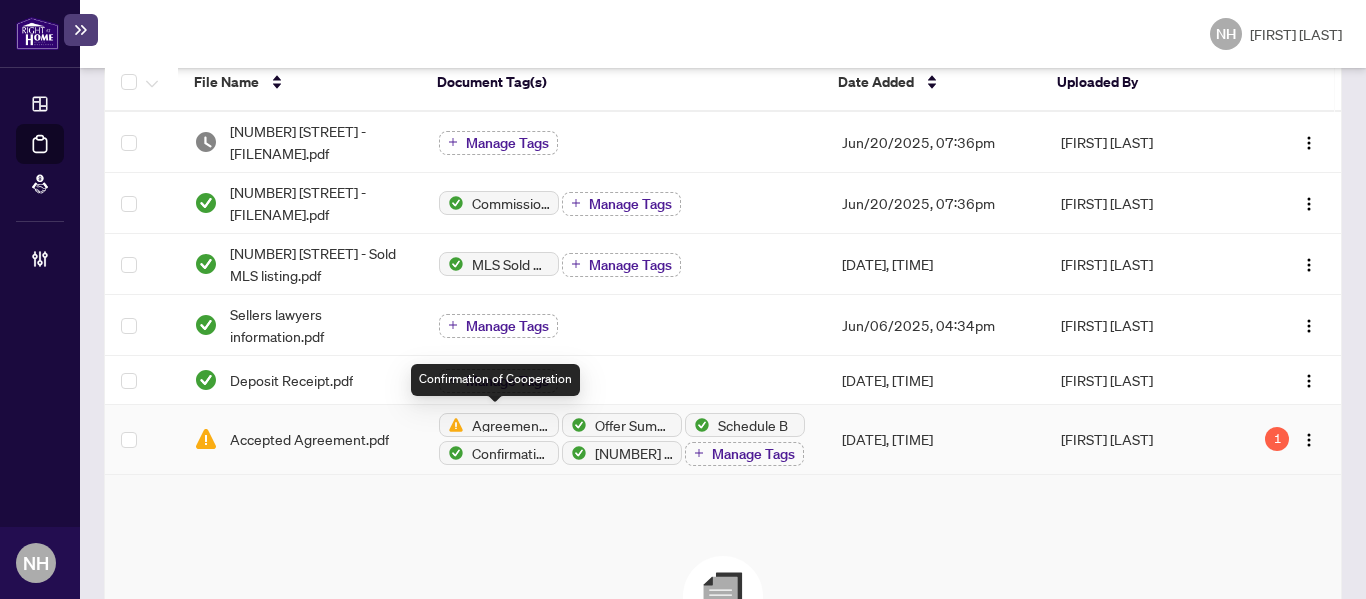 scroll, scrollTop: 0, scrollLeft: 0, axis: both 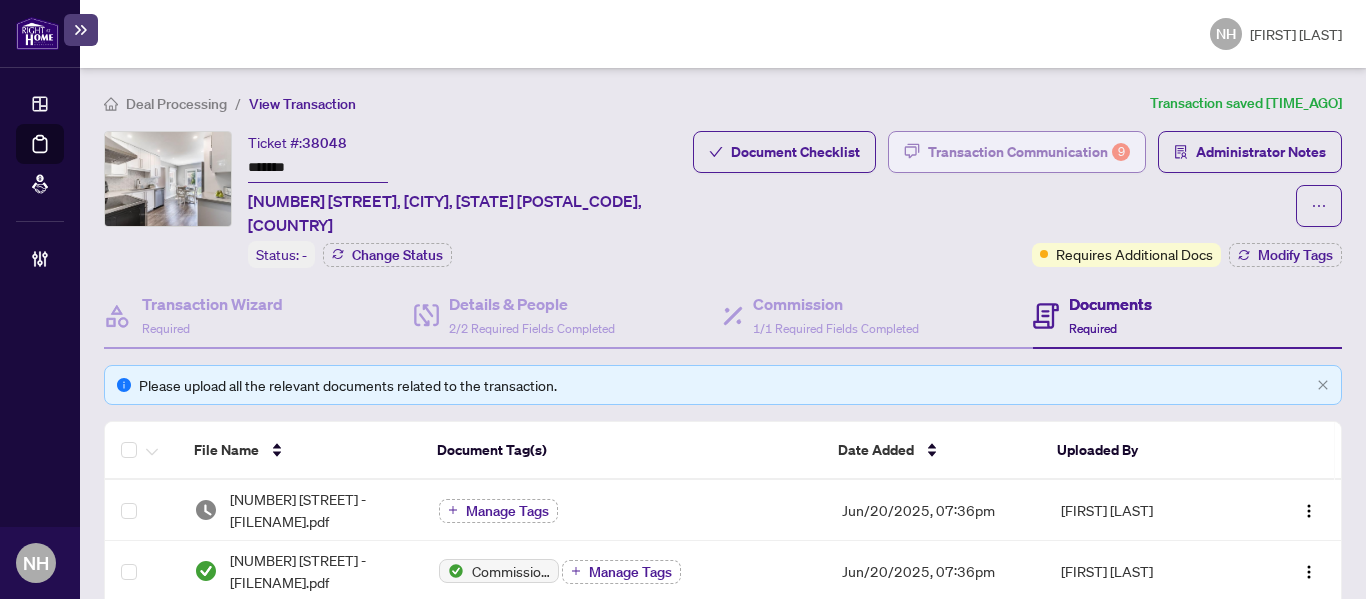 click on "Transaction Communication [NUMBER]" at bounding box center [1029, 152] 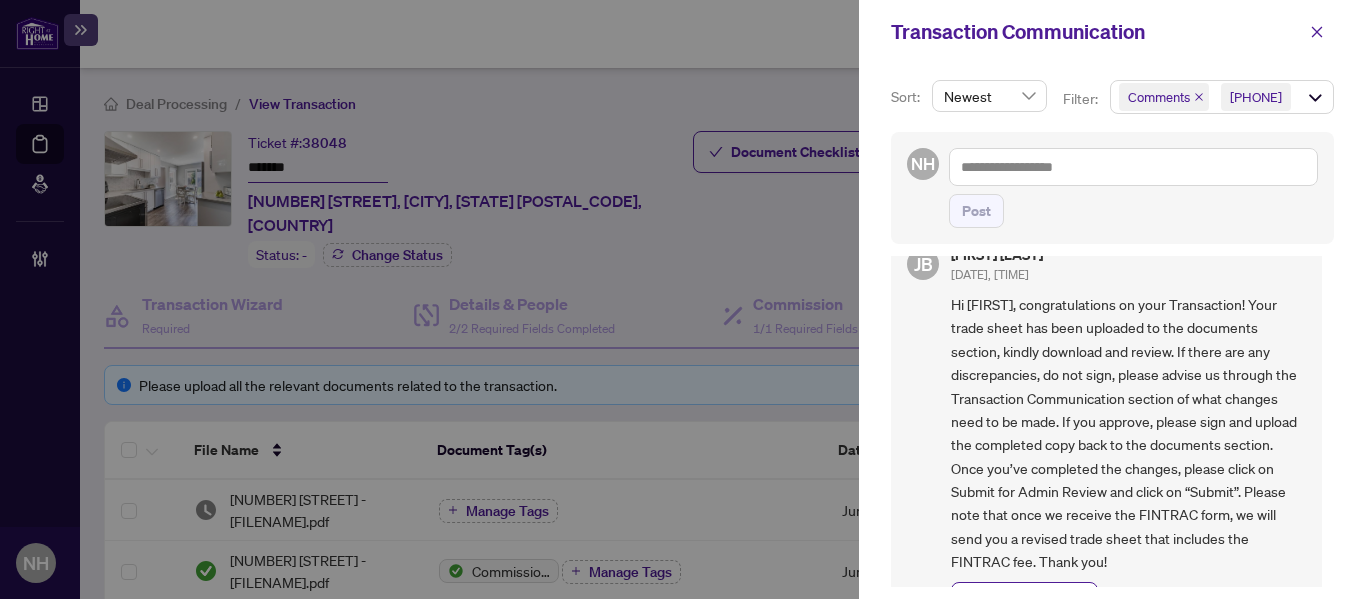scroll, scrollTop: 0, scrollLeft: 0, axis: both 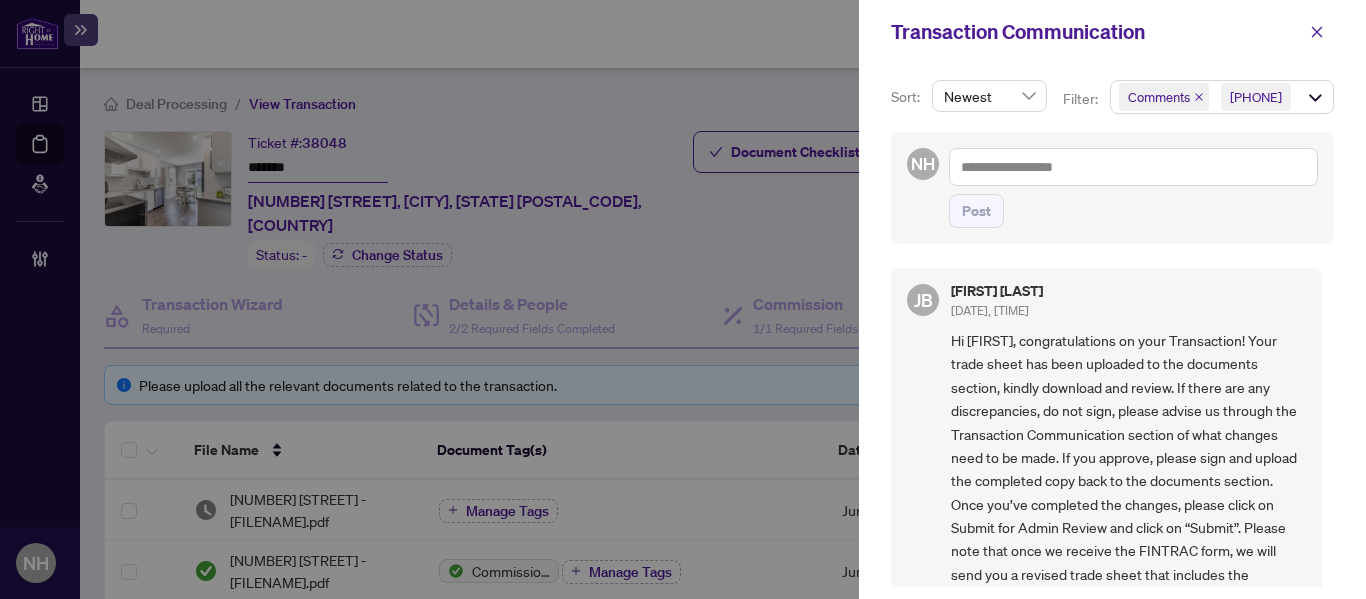 click at bounding box center [1199, 97] 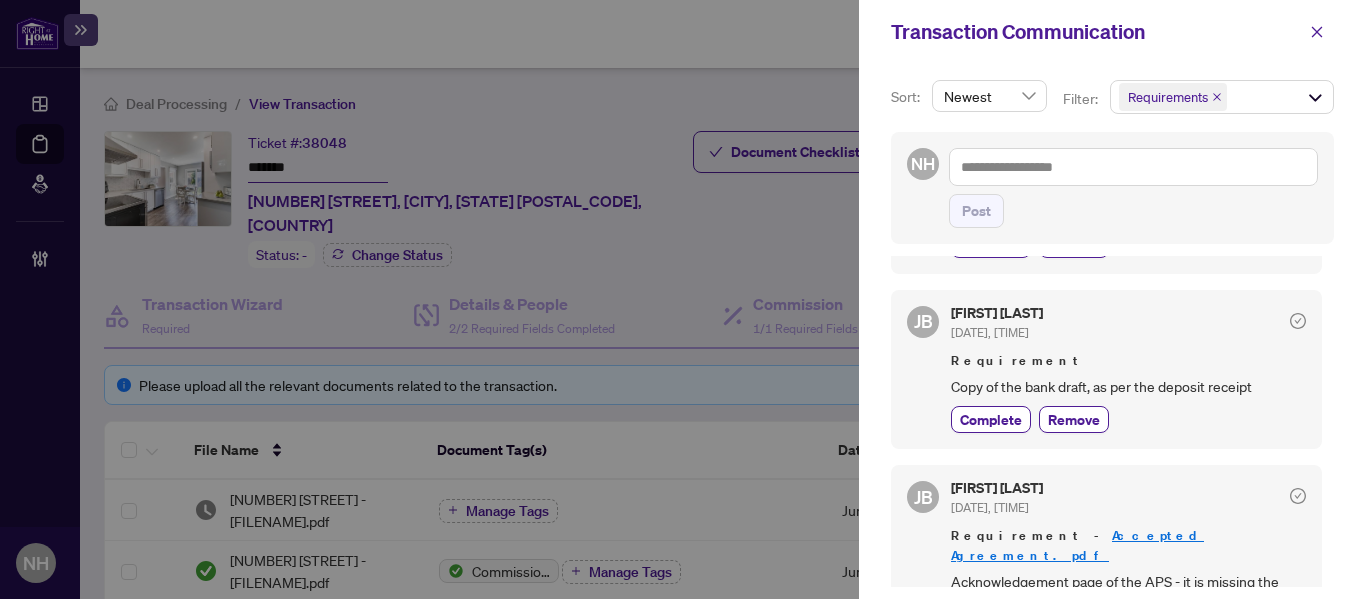 scroll, scrollTop: 1361, scrollLeft: 0, axis: vertical 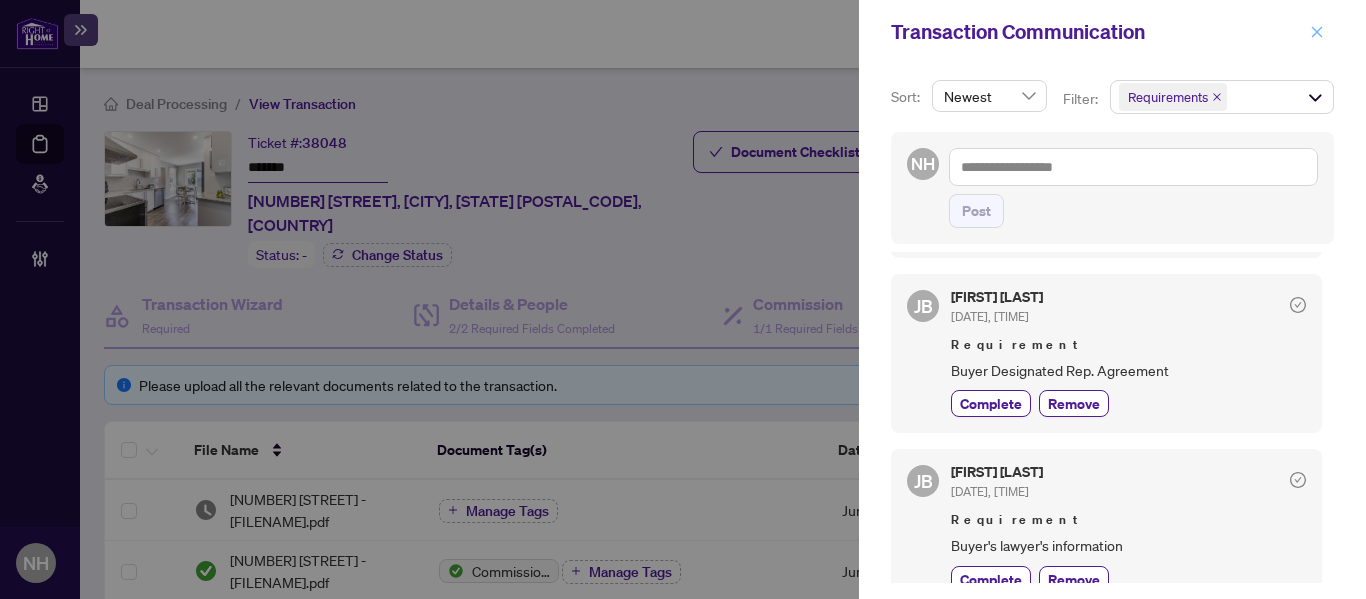 click at bounding box center [1317, 32] 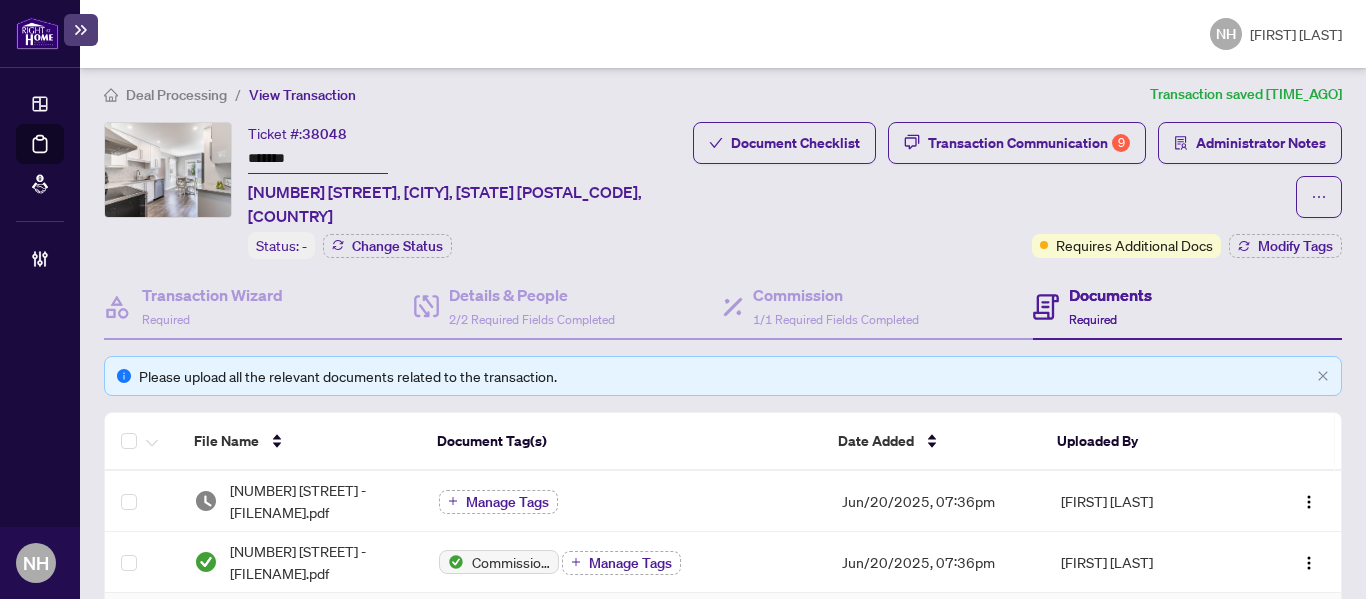 scroll, scrollTop: 0, scrollLeft: 0, axis: both 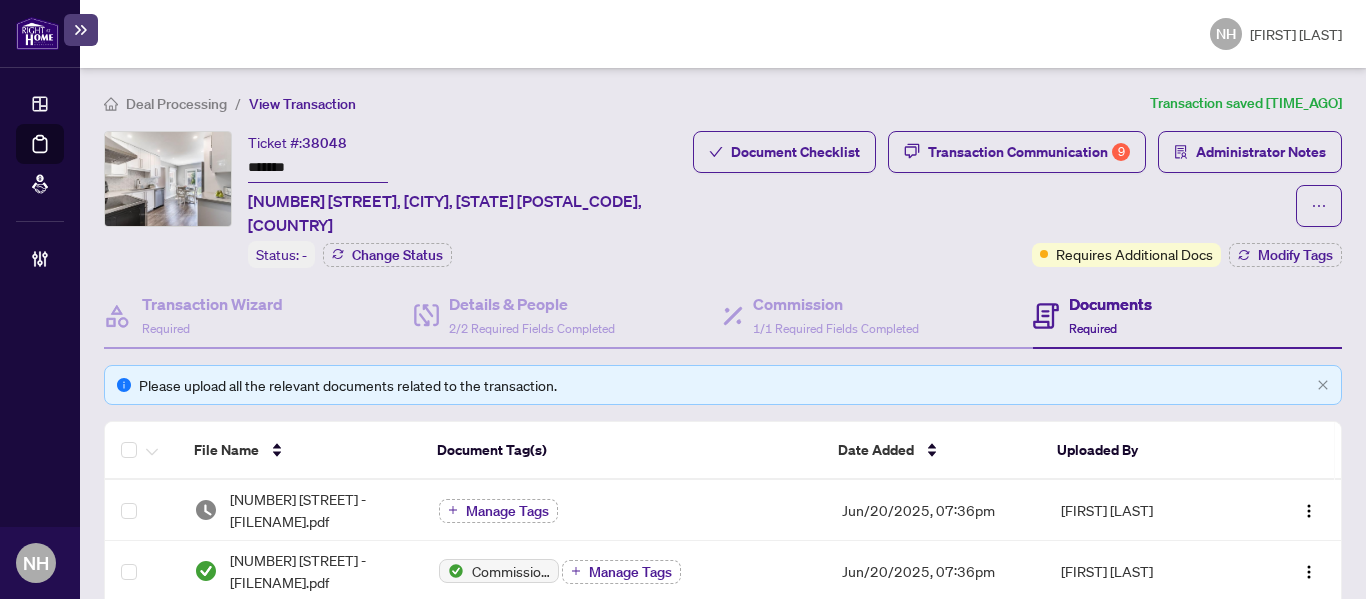drag, startPoint x: 313, startPoint y: 165, endPoint x: 241, endPoint y: 163, distance: 72.02777 